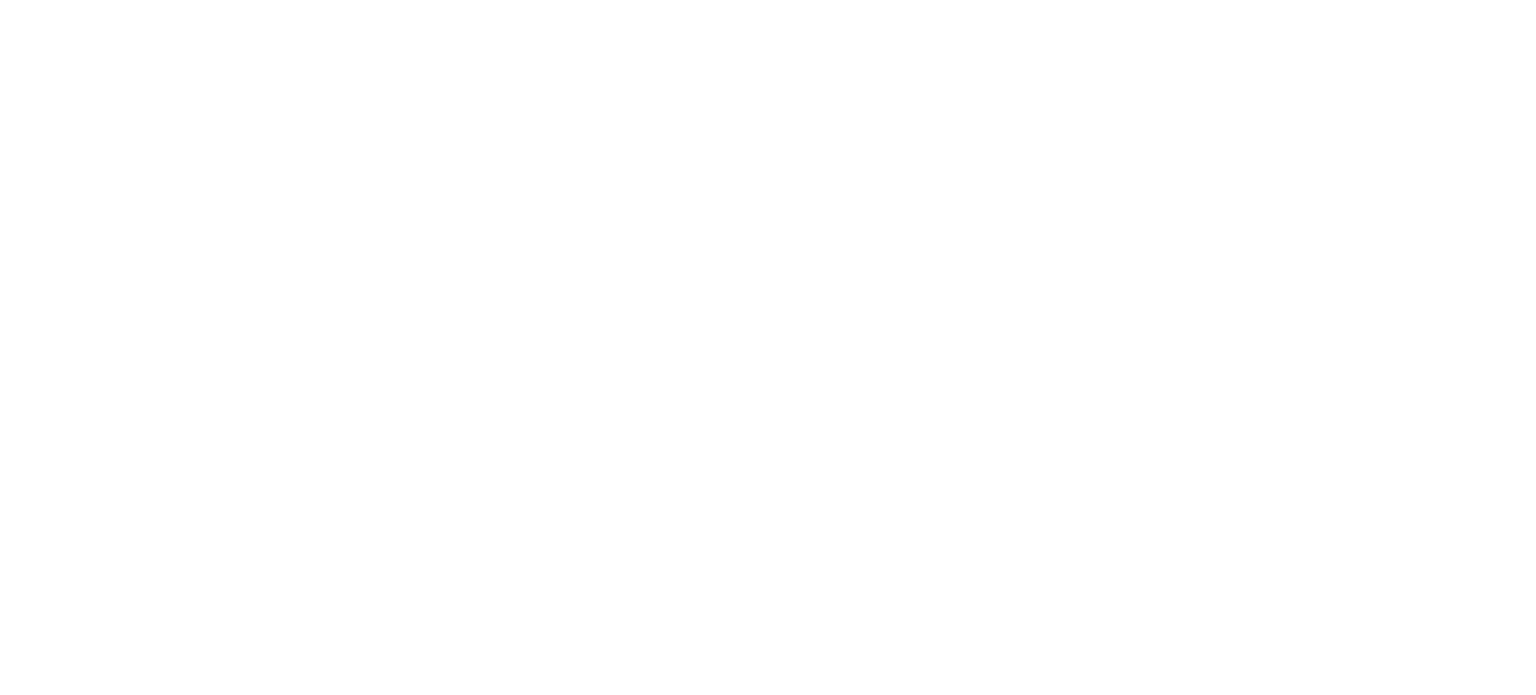 scroll, scrollTop: 0, scrollLeft: 0, axis: both 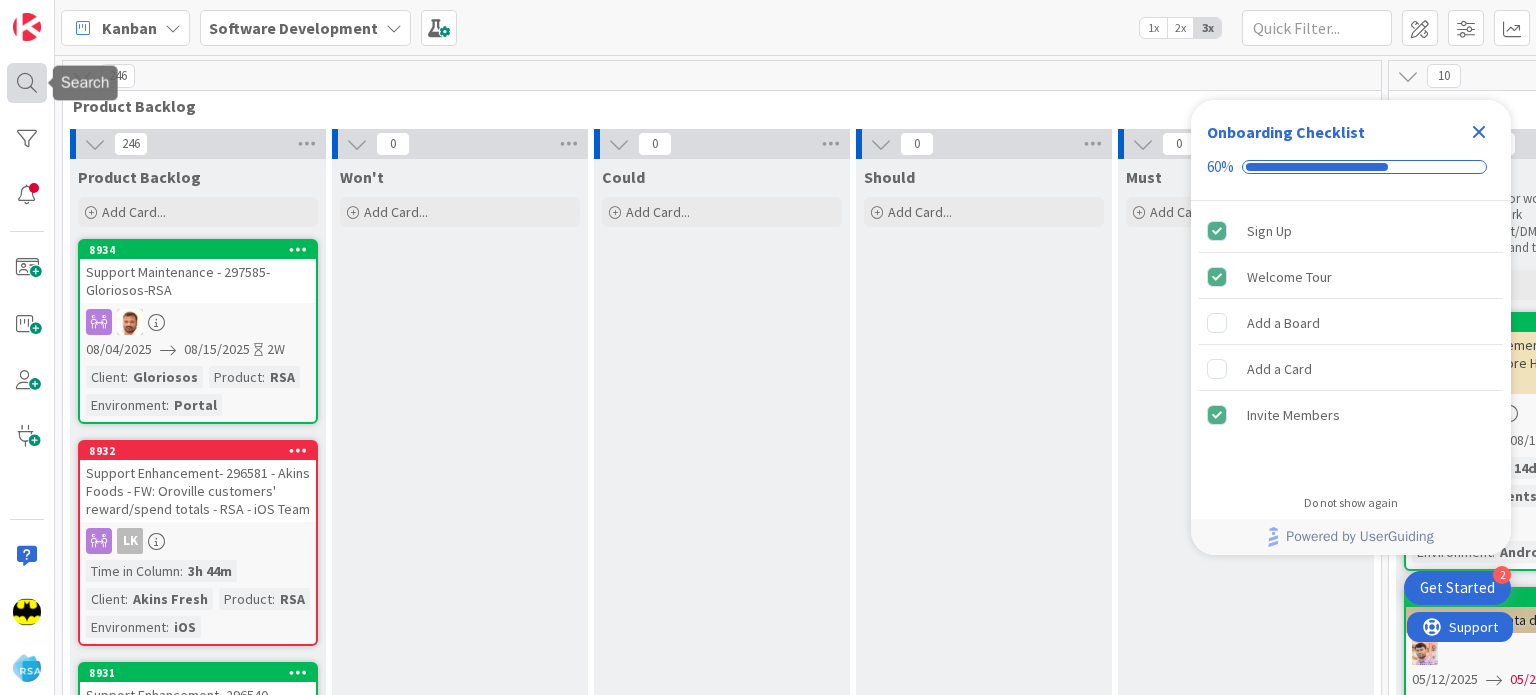 click at bounding box center [27, 83] 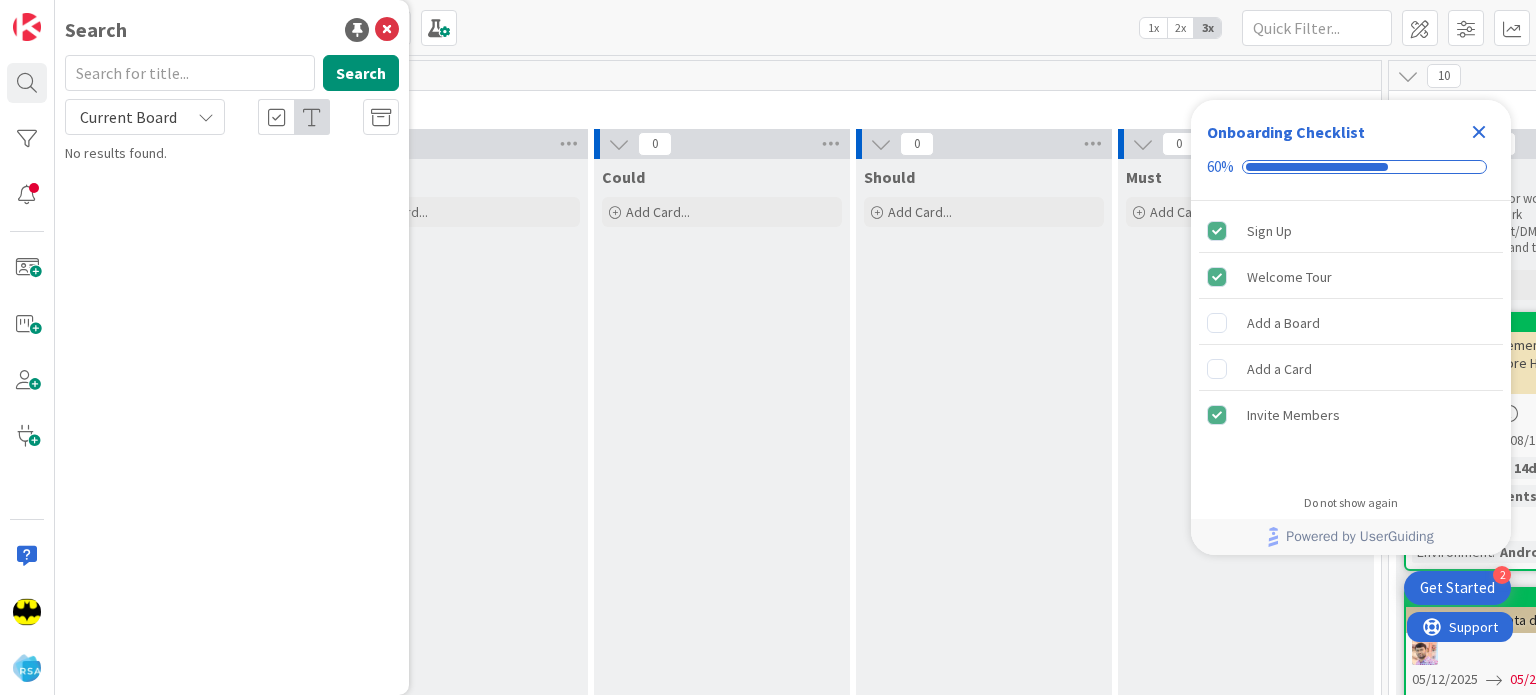 click at bounding box center [190, 73] 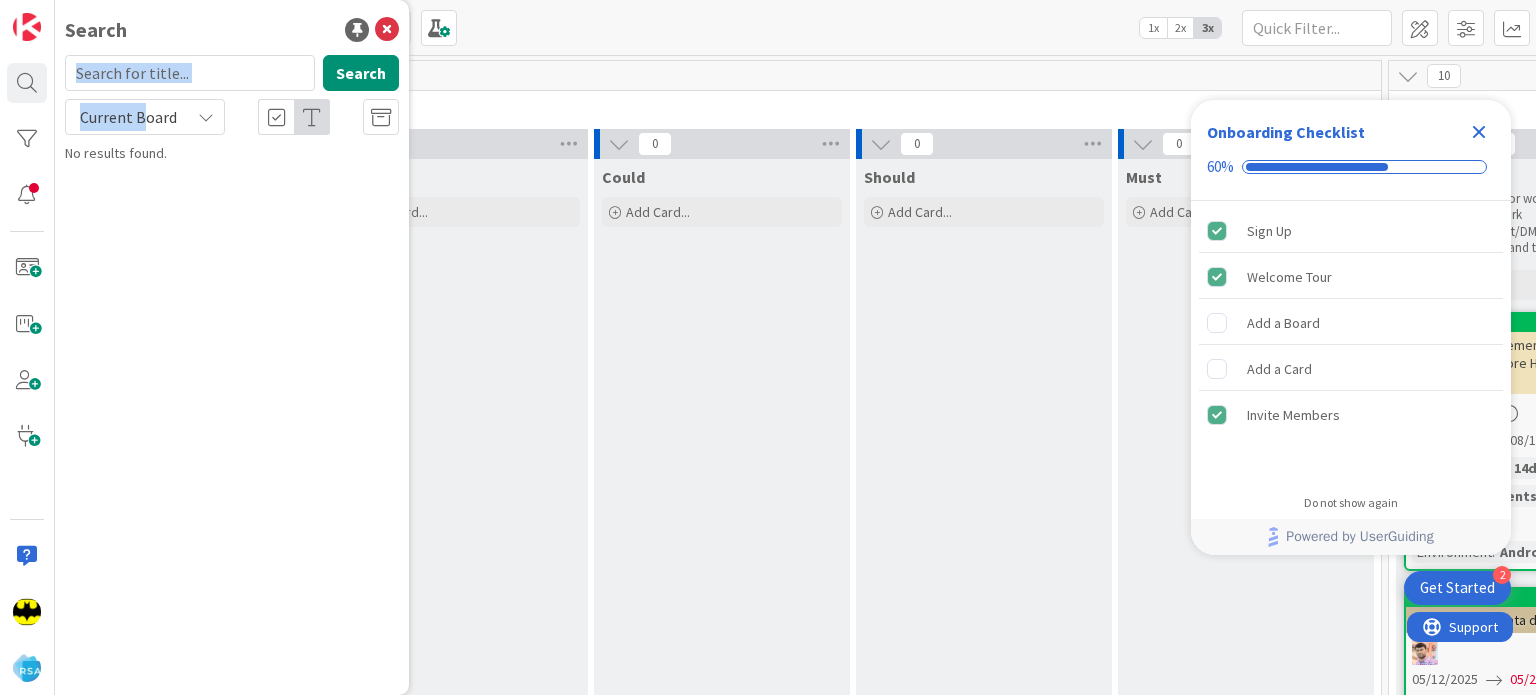 drag, startPoint x: 142, startPoint y: 105, endPoint x: 164, endPoint y: 70, distance: 41.340054 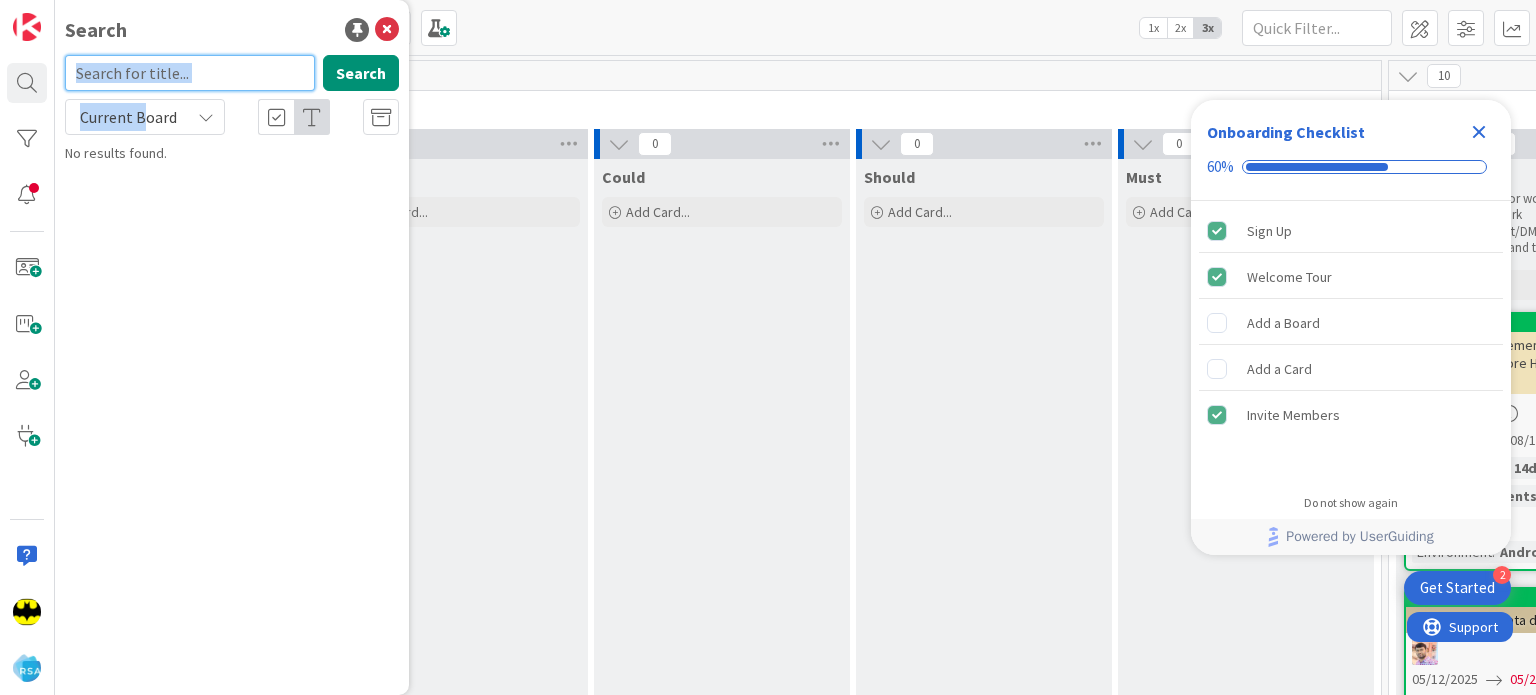click at bounding box center [190, 73] 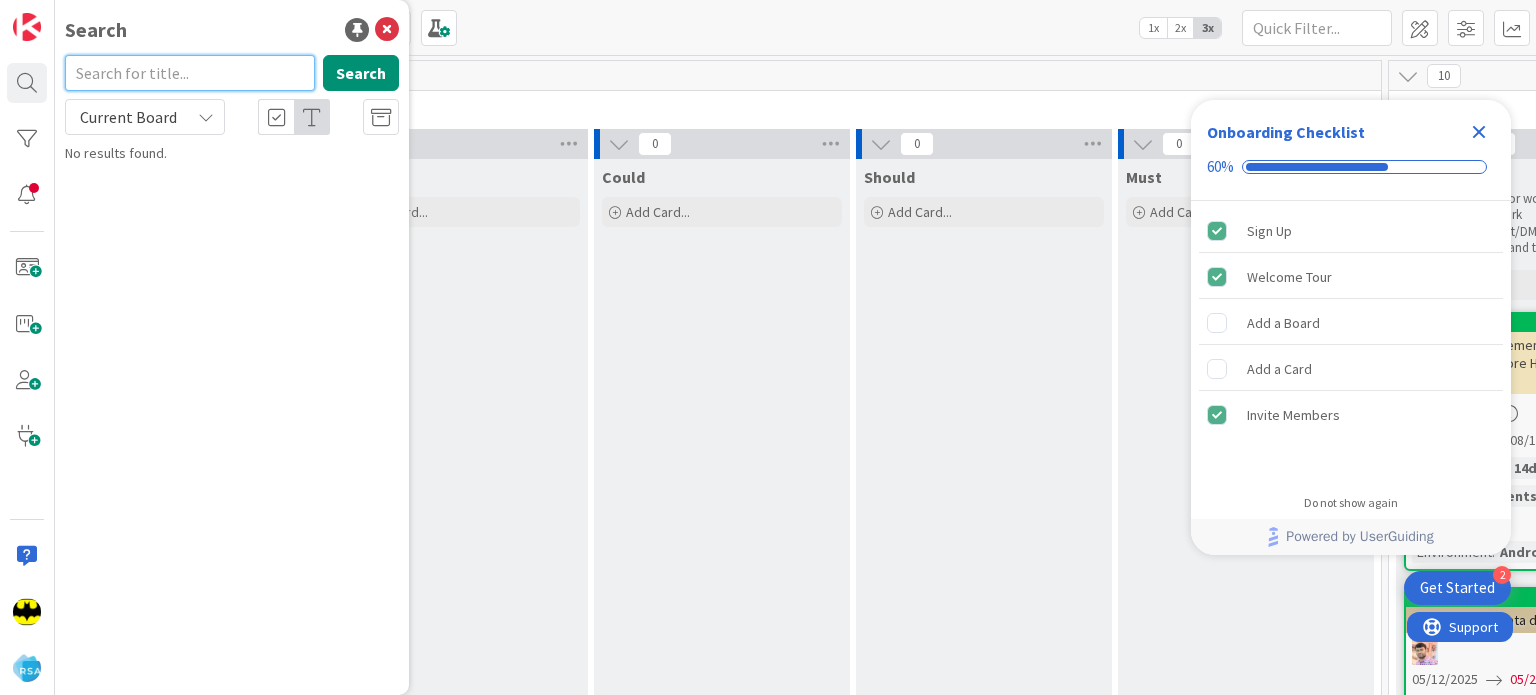 click at bounding box center [190, 73] 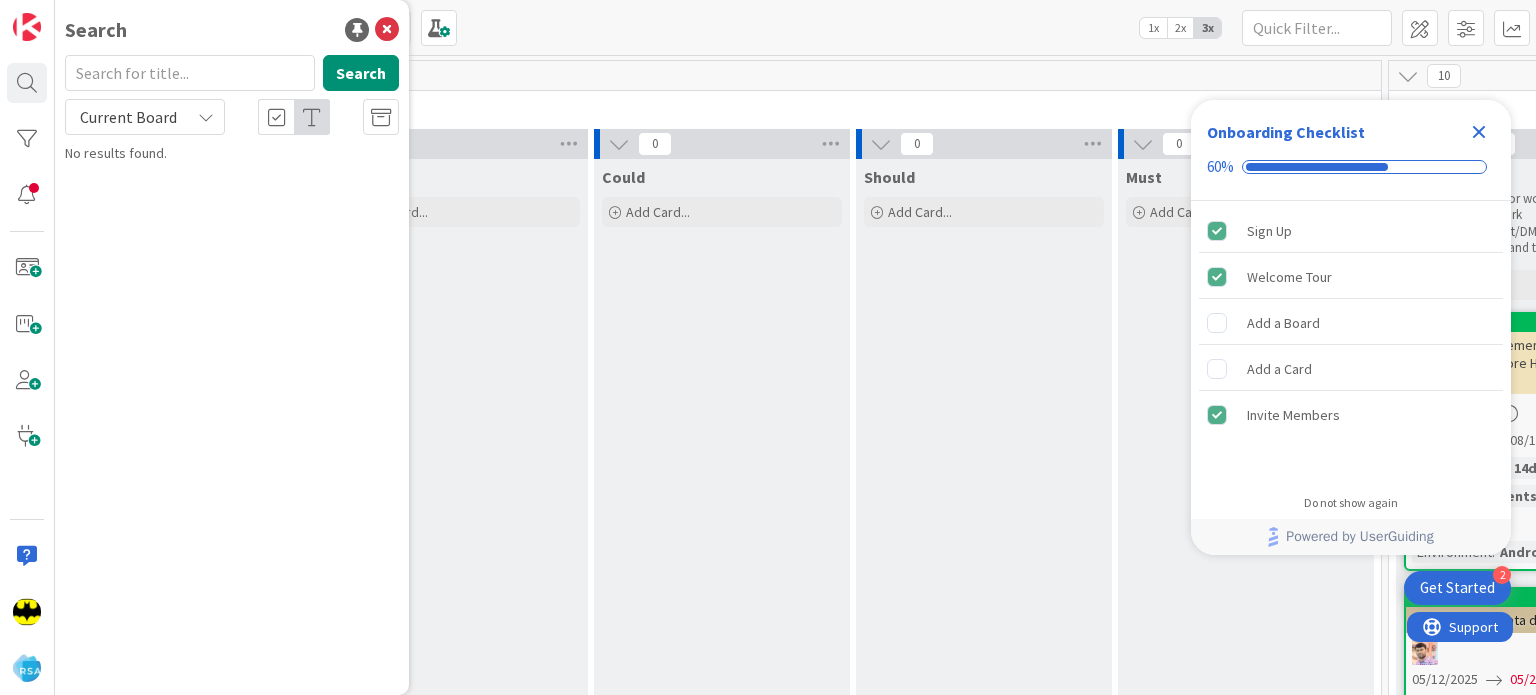 click on "Search" at bounding box center (232, 30) 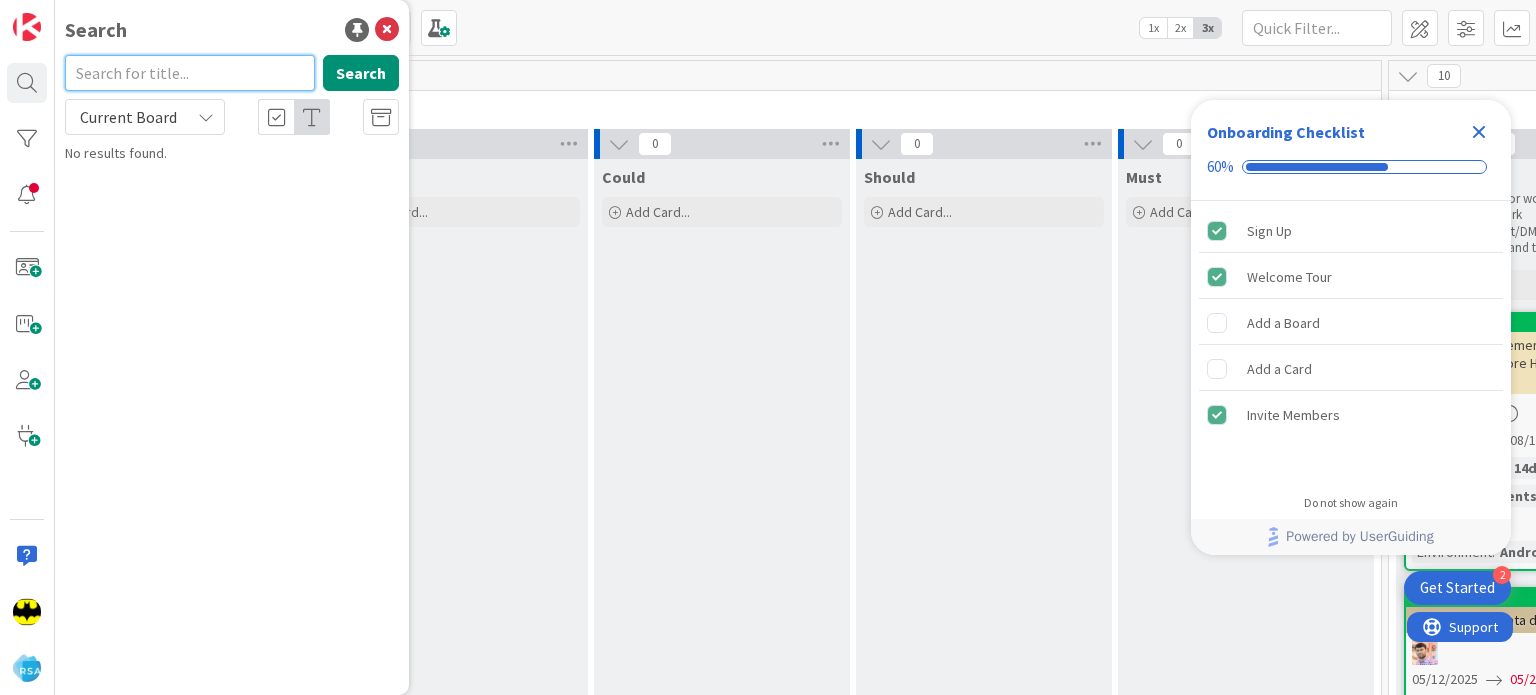 click at bounding box center (190, 73) 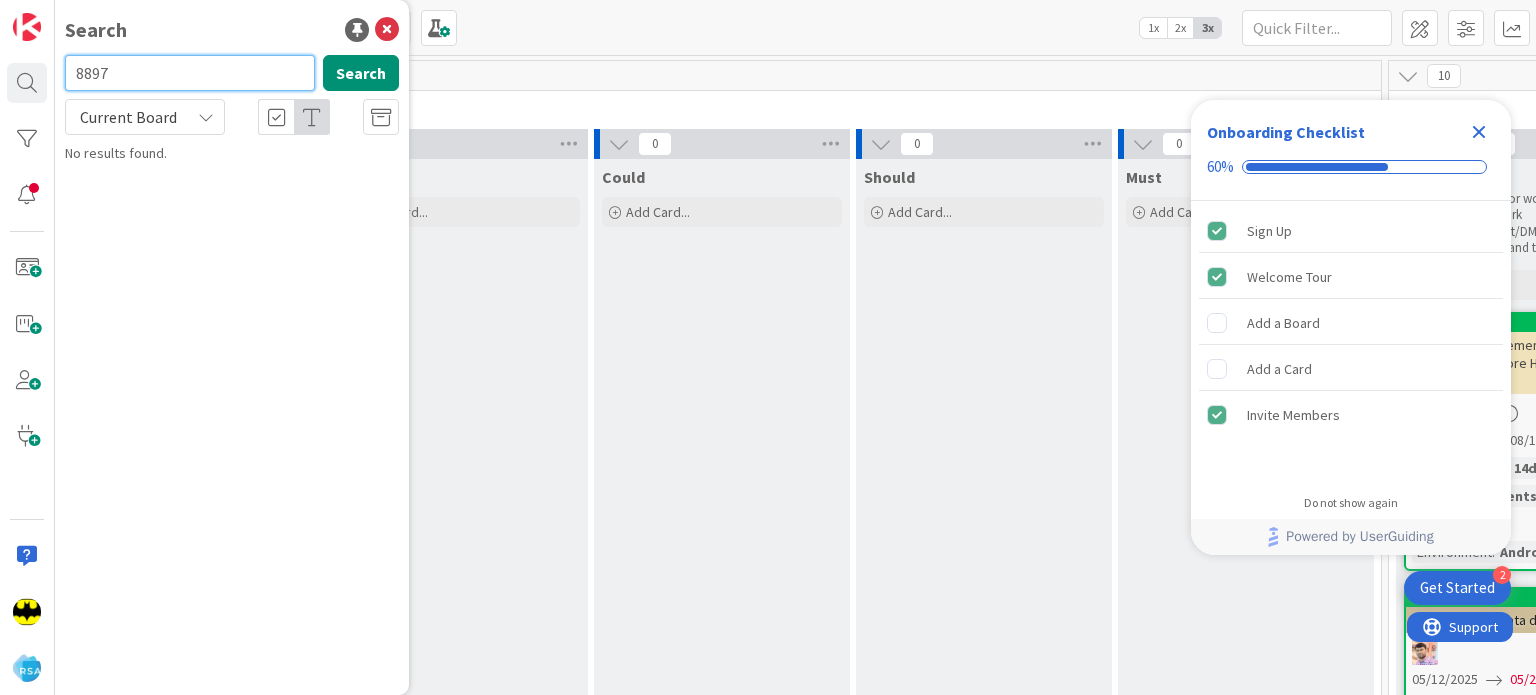 type on "8897" 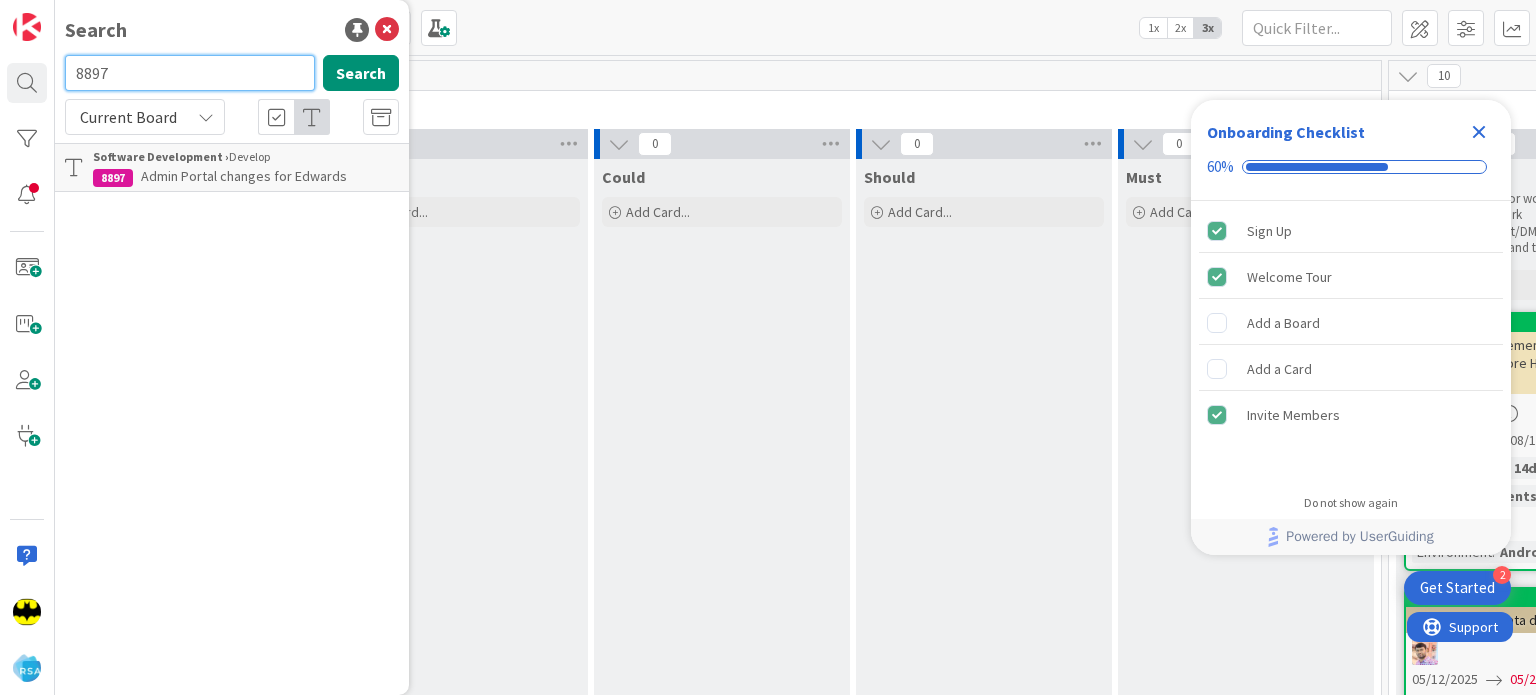 click on "8897" at bounding box center (190, 73) 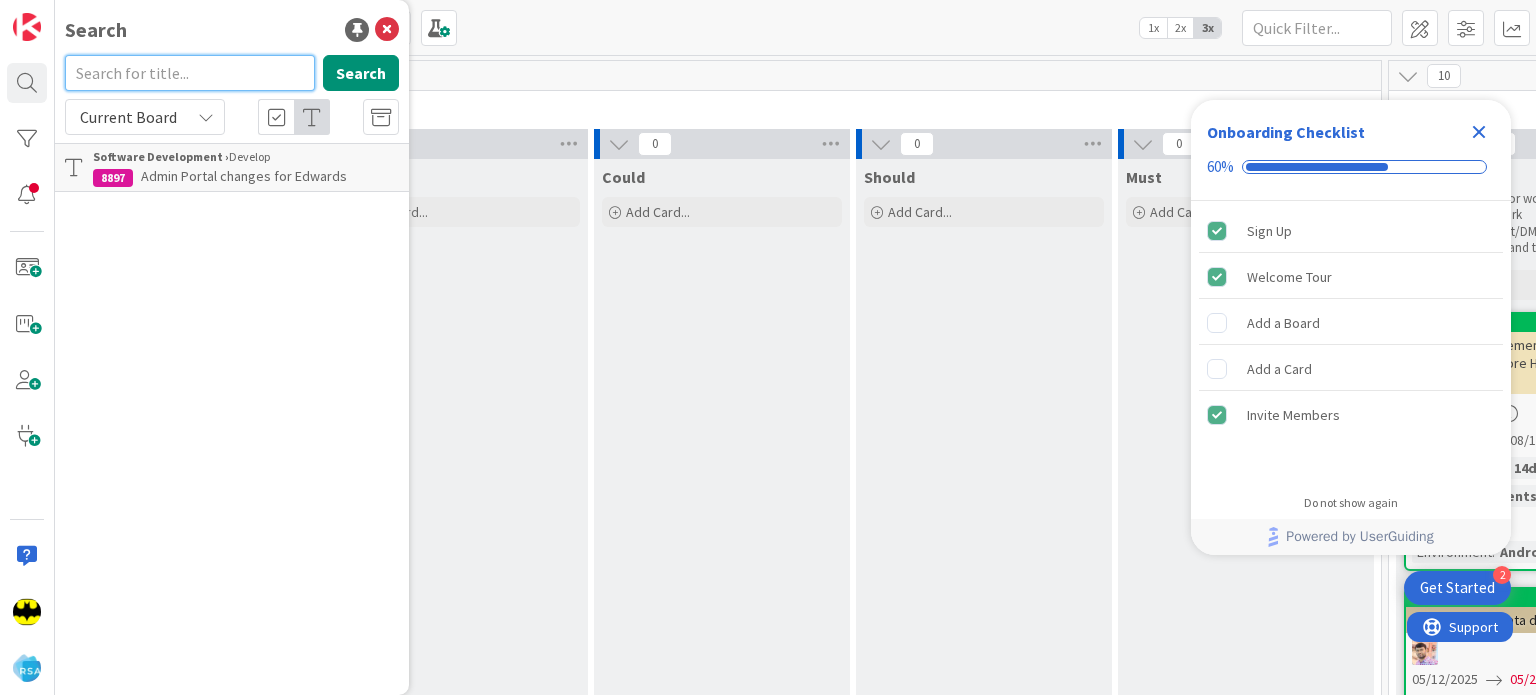 click at bounding box center (190, 73) 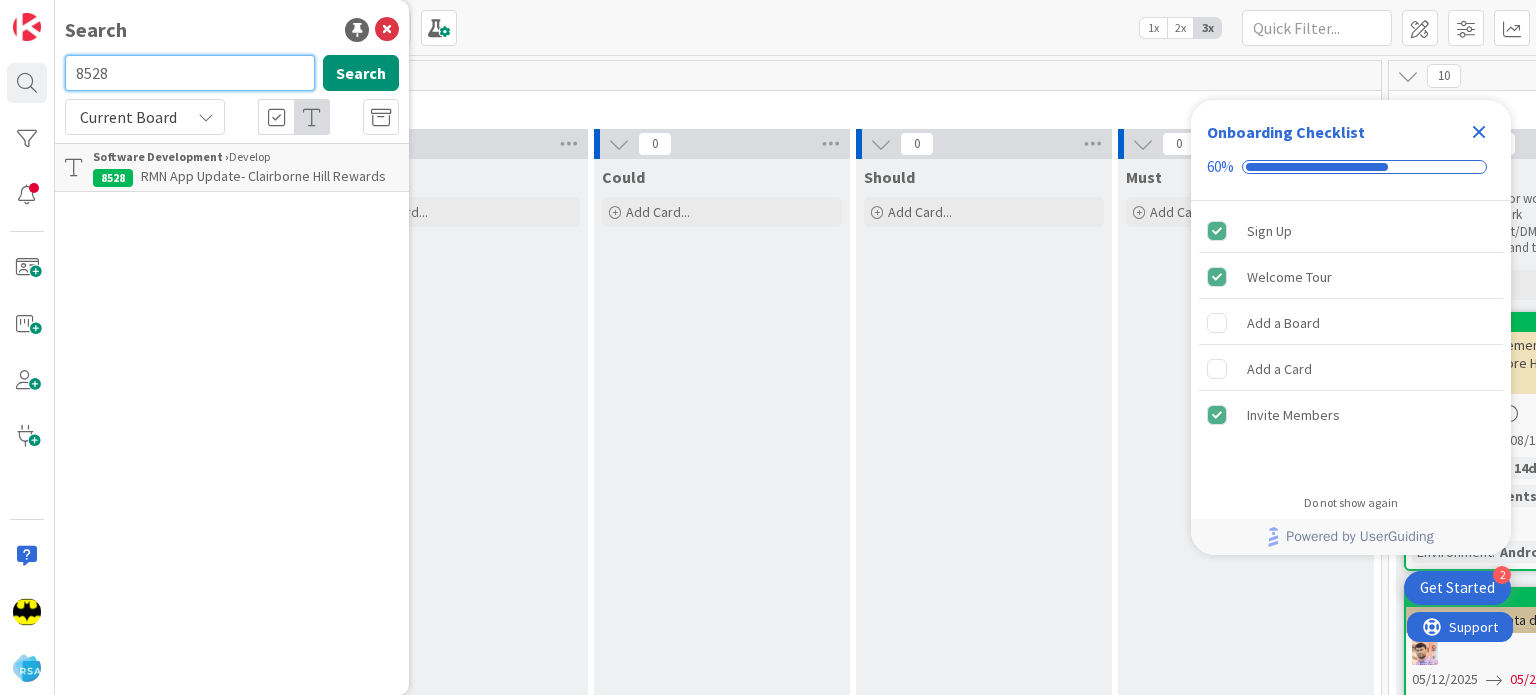 click on "8528" at bounding box center [190, 73] 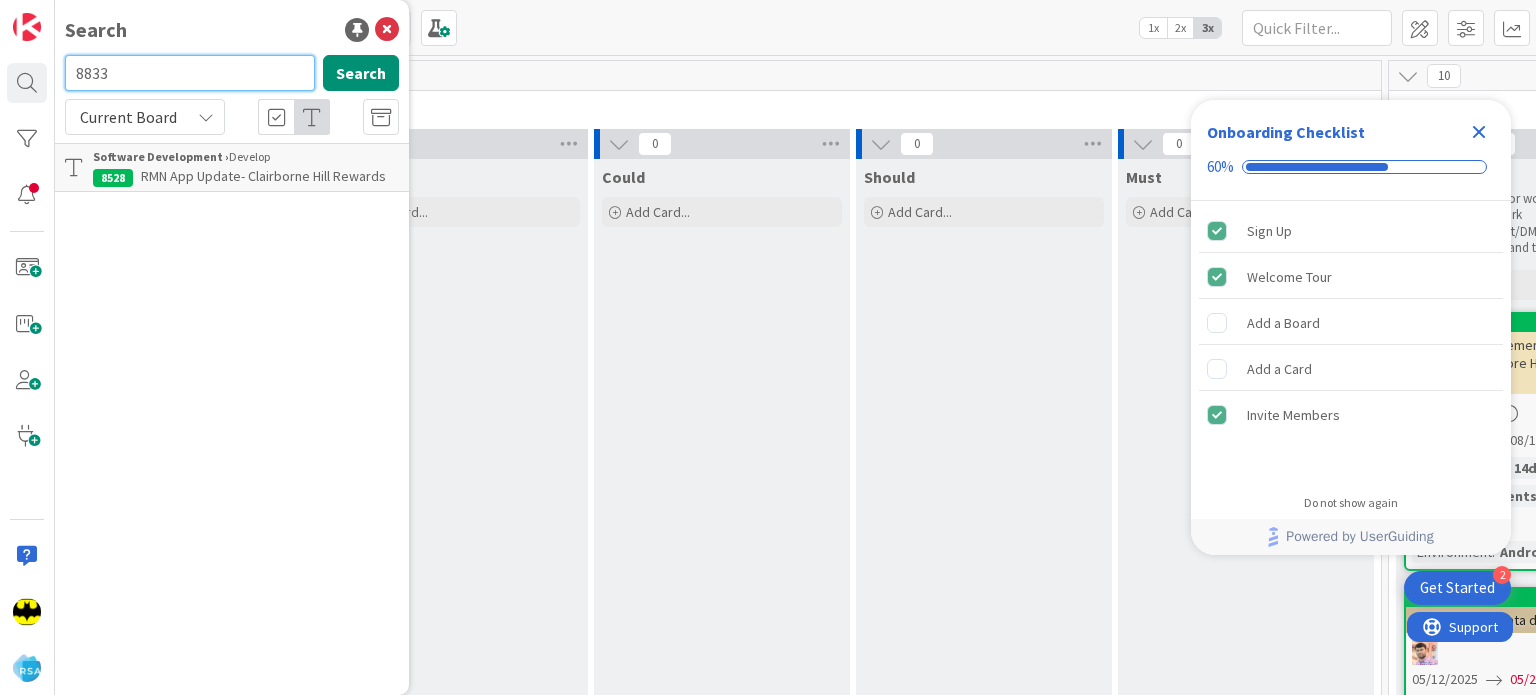 type on "8833" 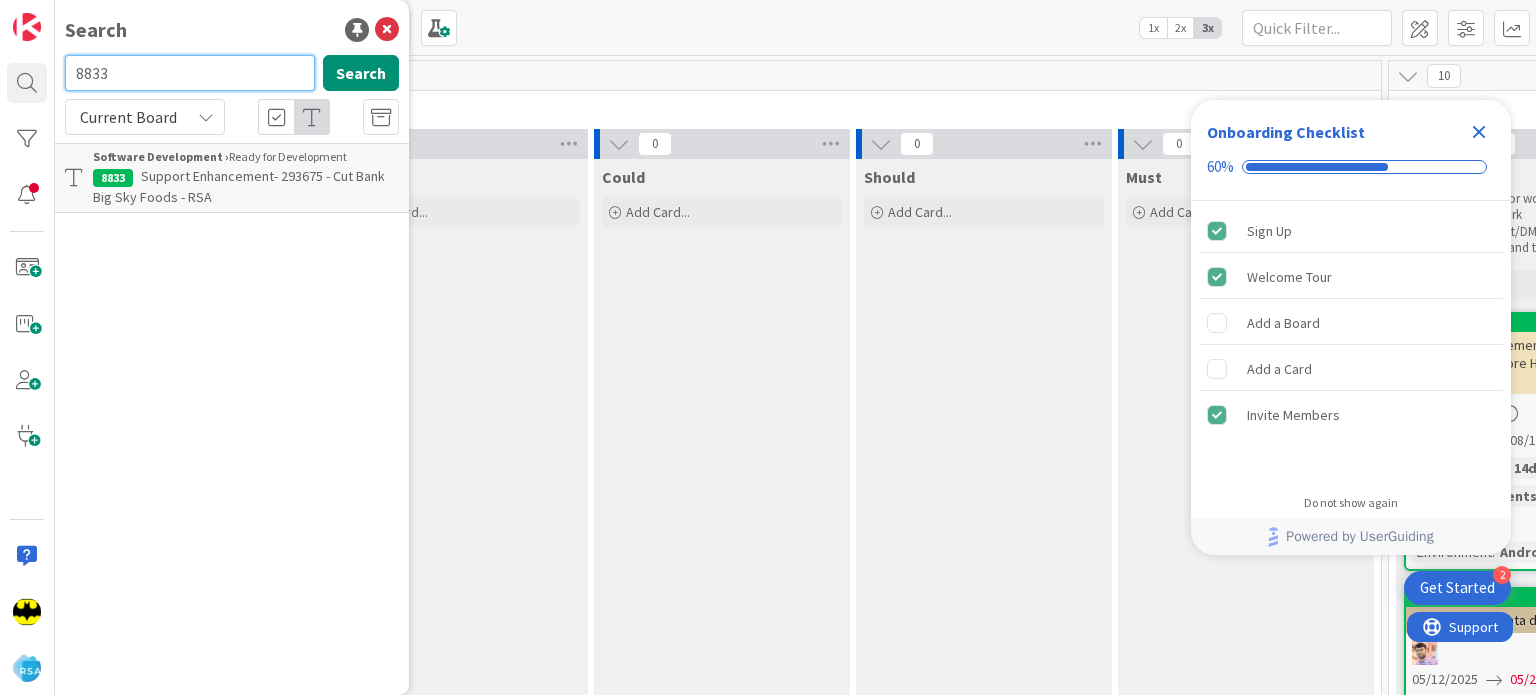 click on "8833" at bounding box center [190, 73] 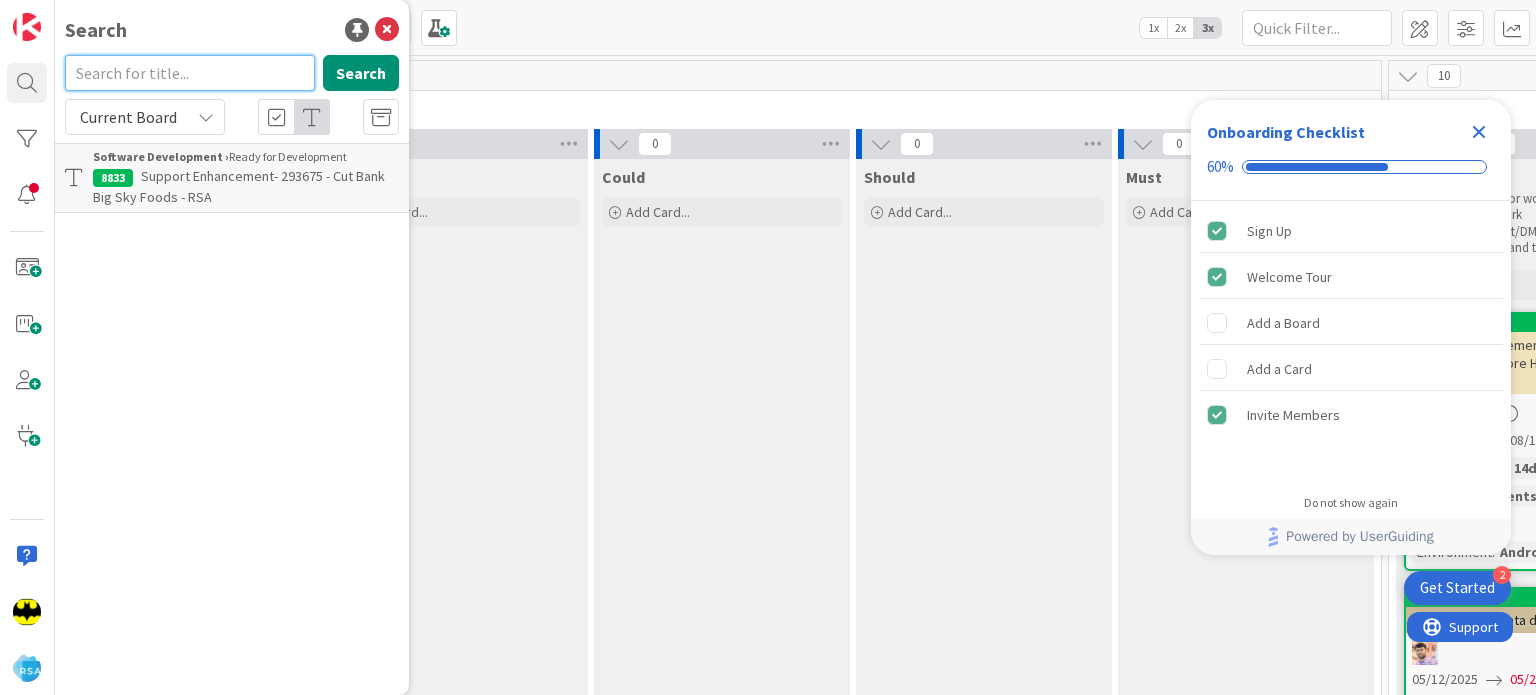 click at bounding box center [190, 73] 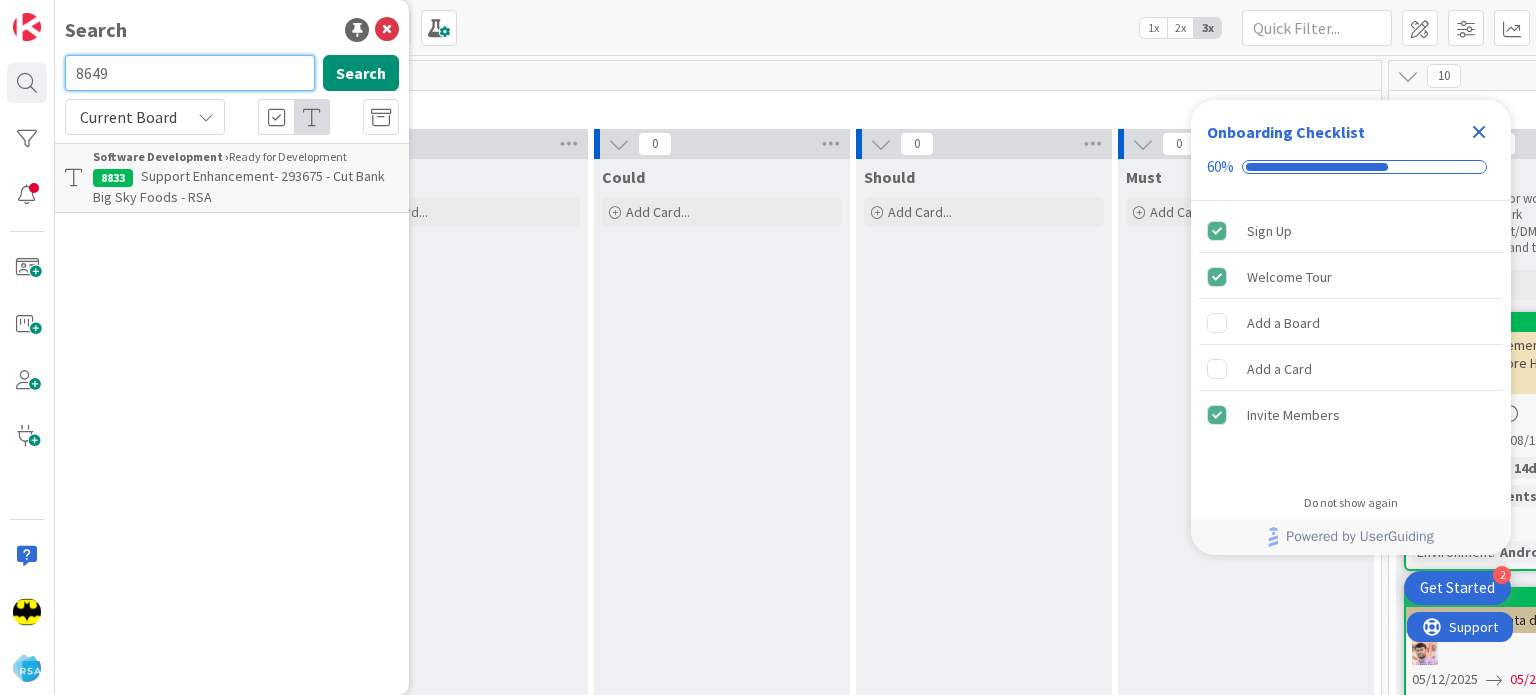 type on "8649" 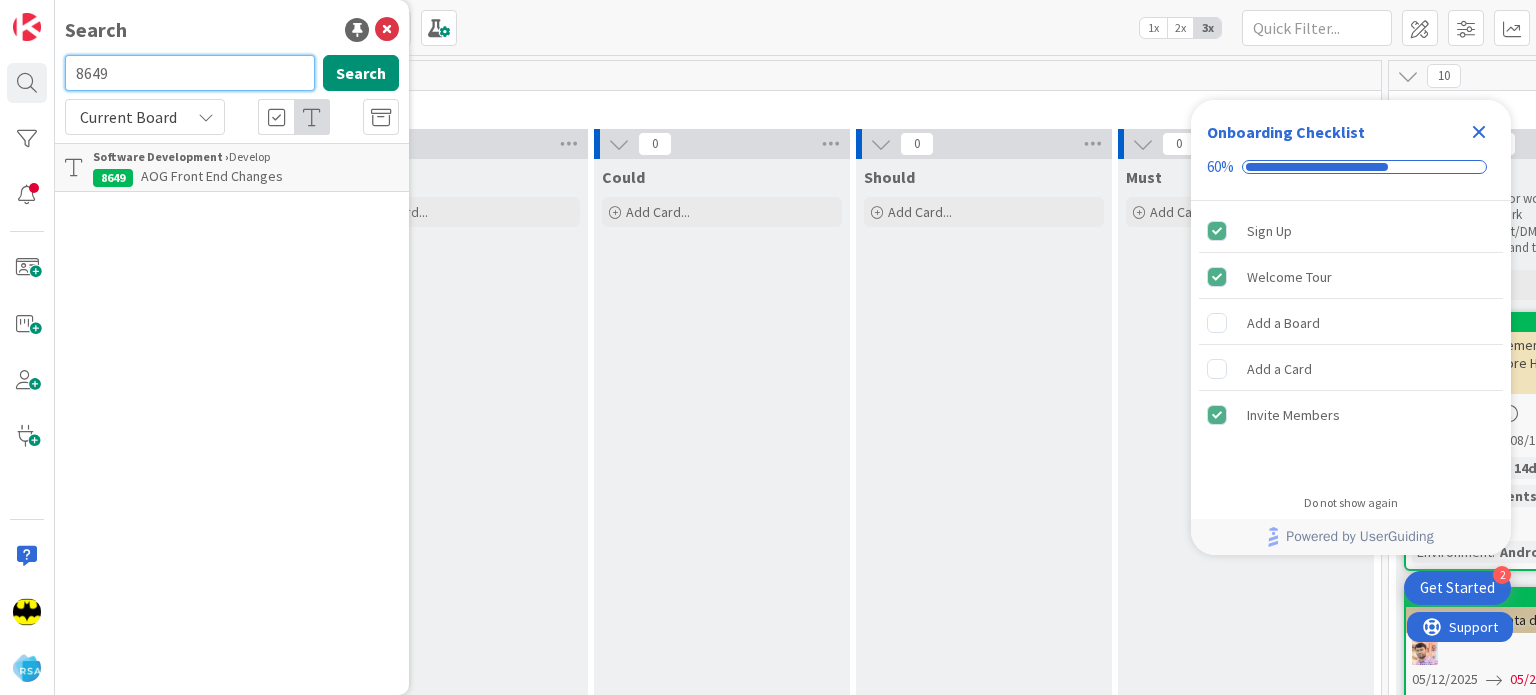 click on "8649" at bounding box center [190, 73] 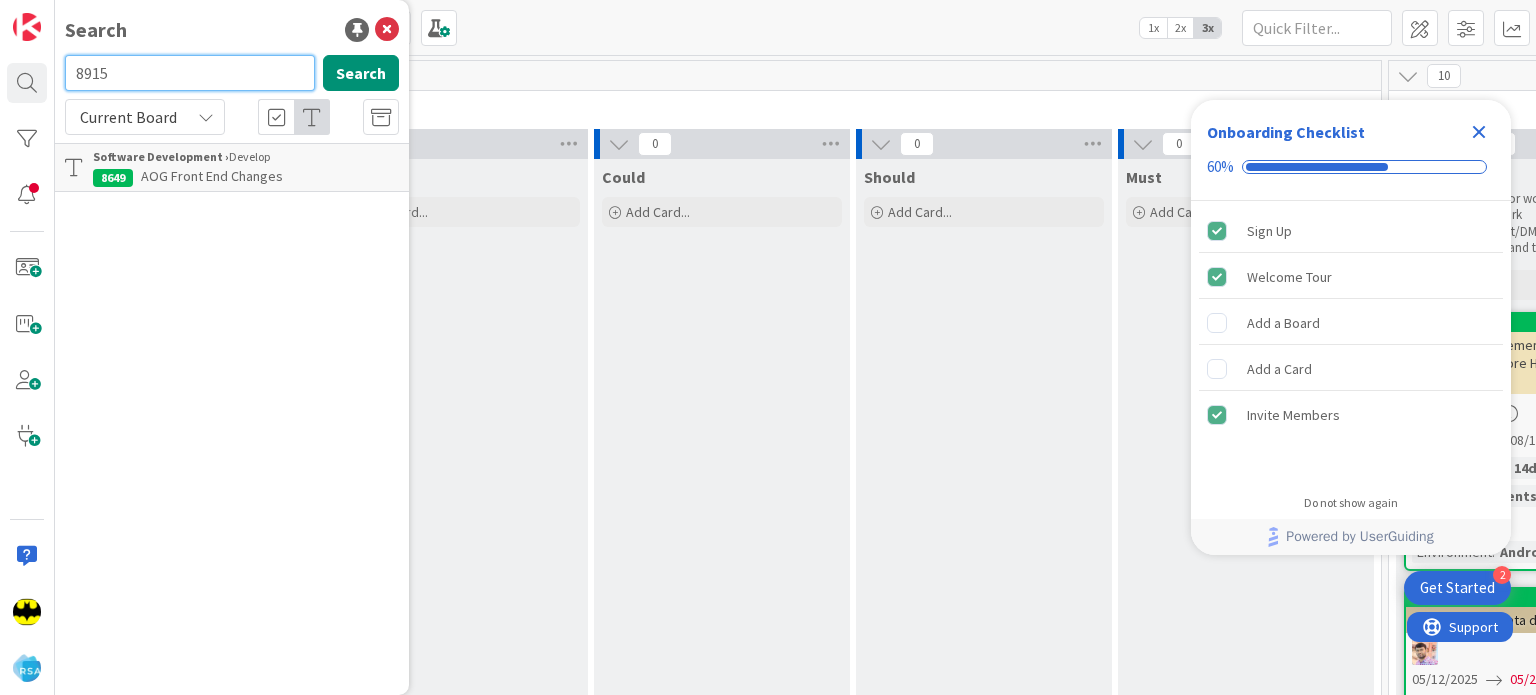 type on "8915" 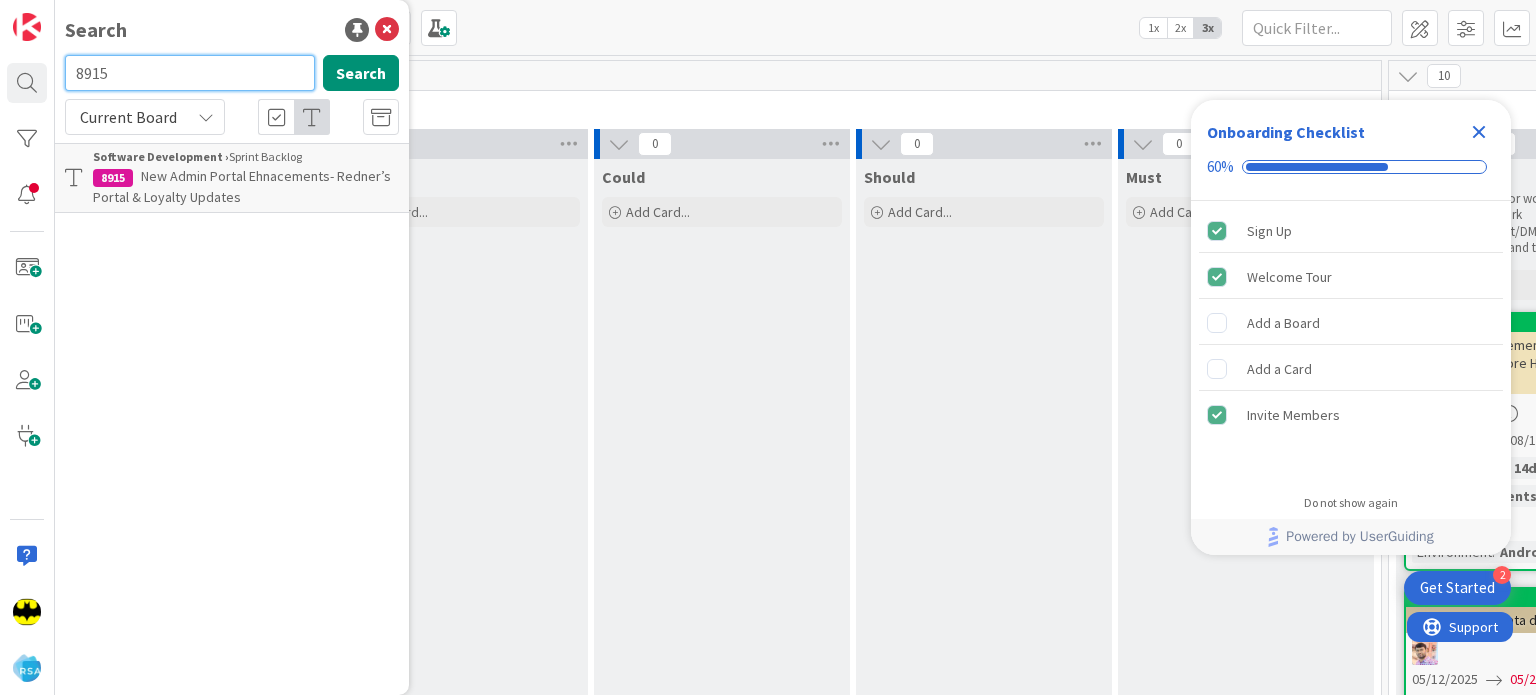click on "8915" at bounding box center (190, 73) 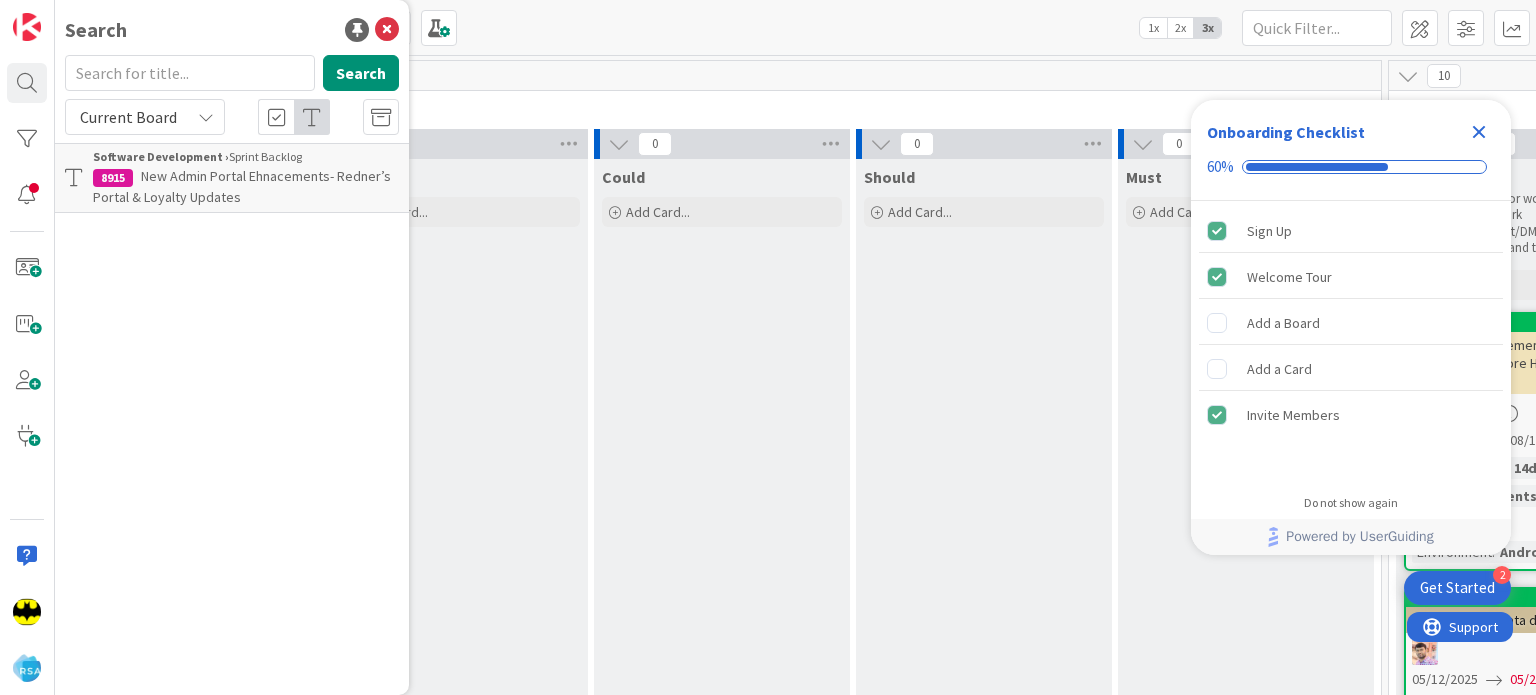 click on "Search" at bounding box center [232, 30] 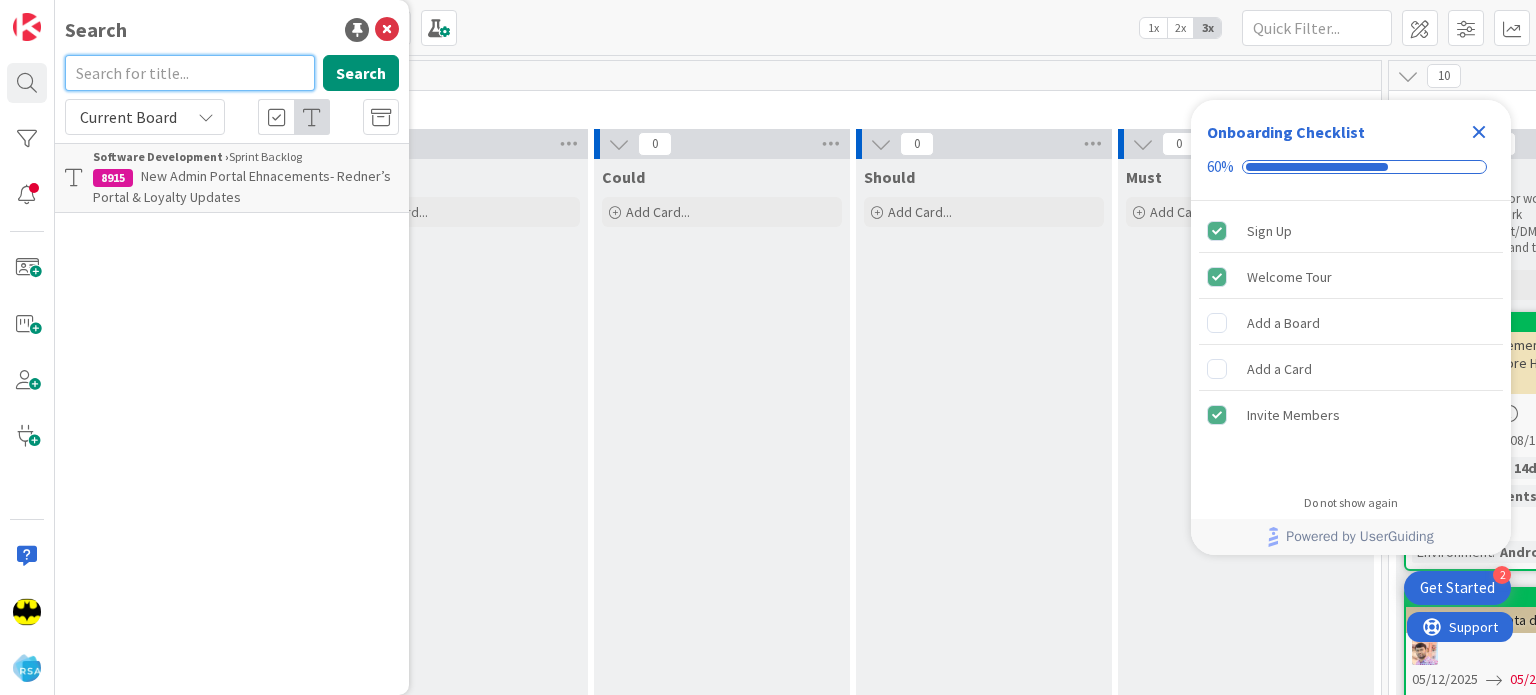 click at bounding box center (190, 73) 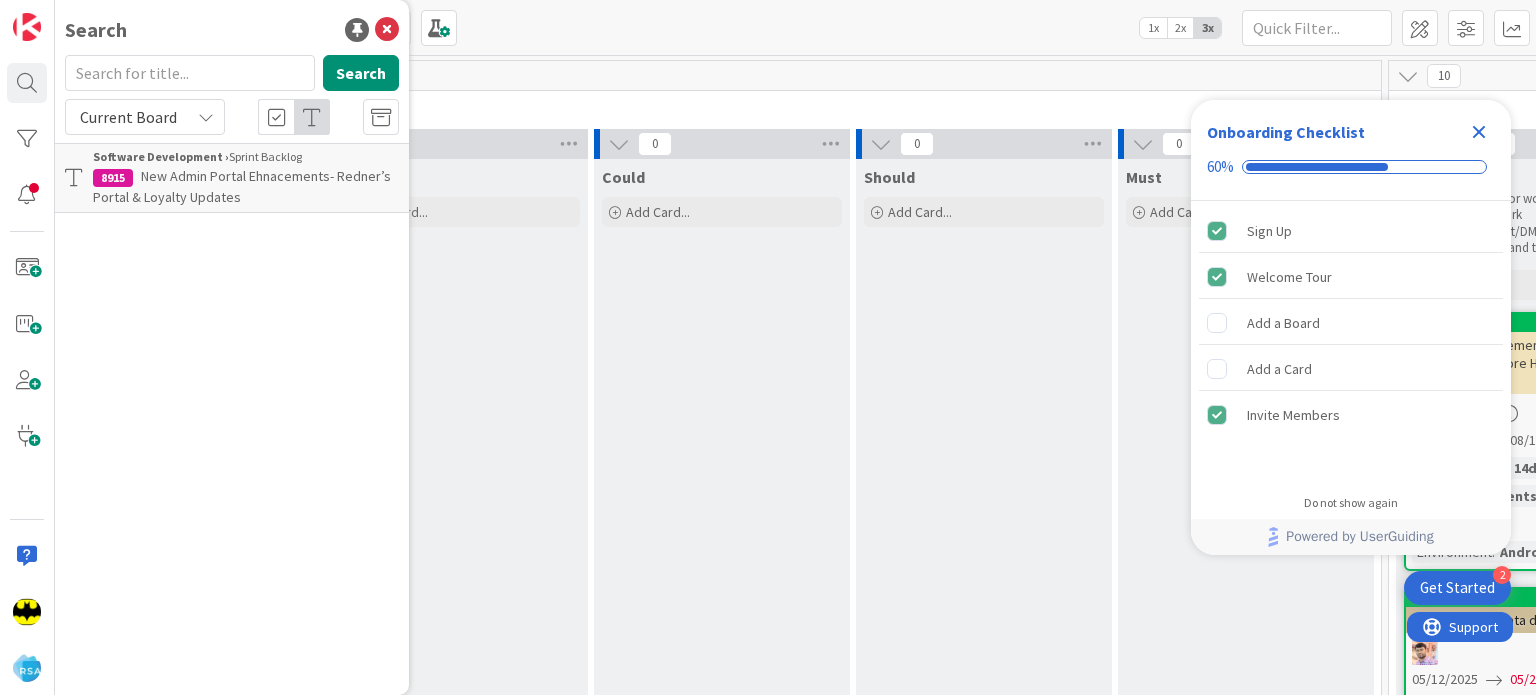 click on "Search Search Current Board Software Development ›  Sprint Backlog 8915 New Admin Portal Ehnacements- Redner’s Portal & Loyalty Updates" at bounding box center [232, 347] 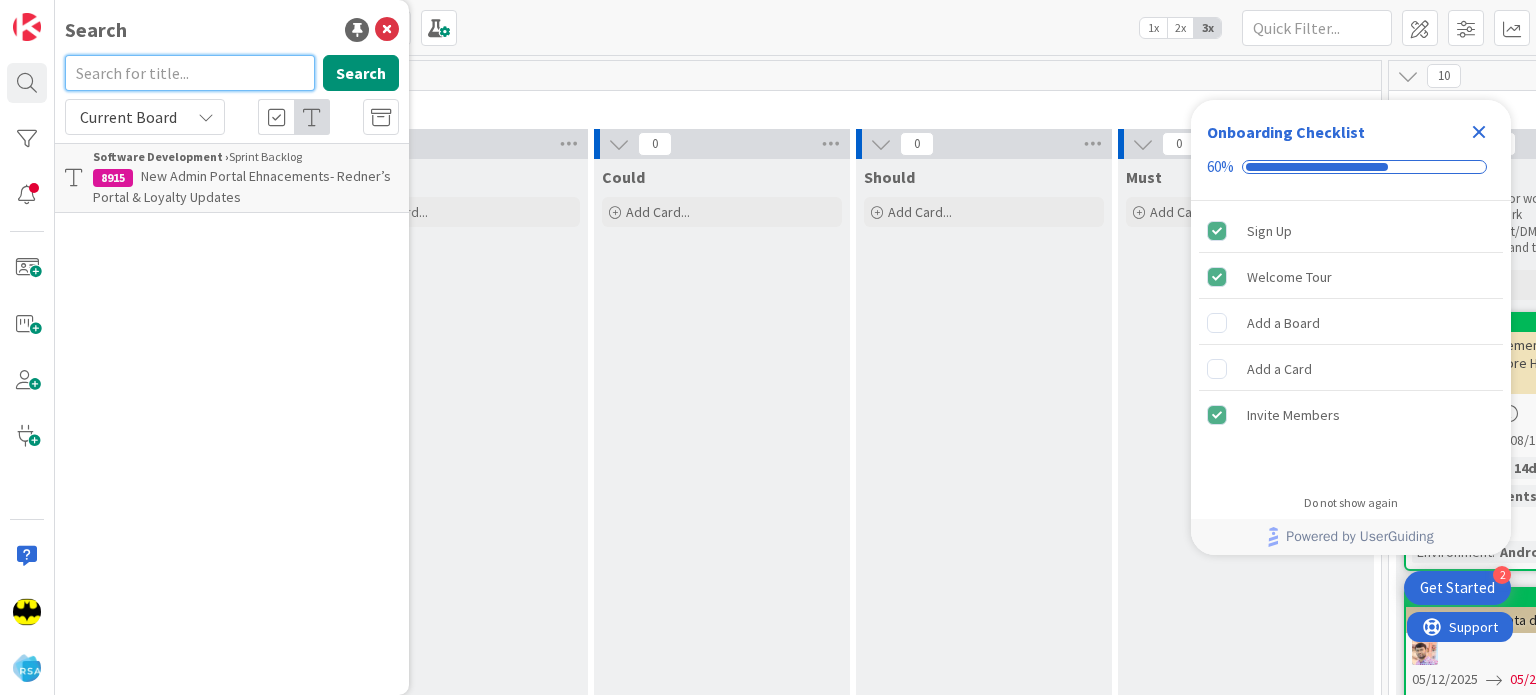 click at bounding box center [190, 73] 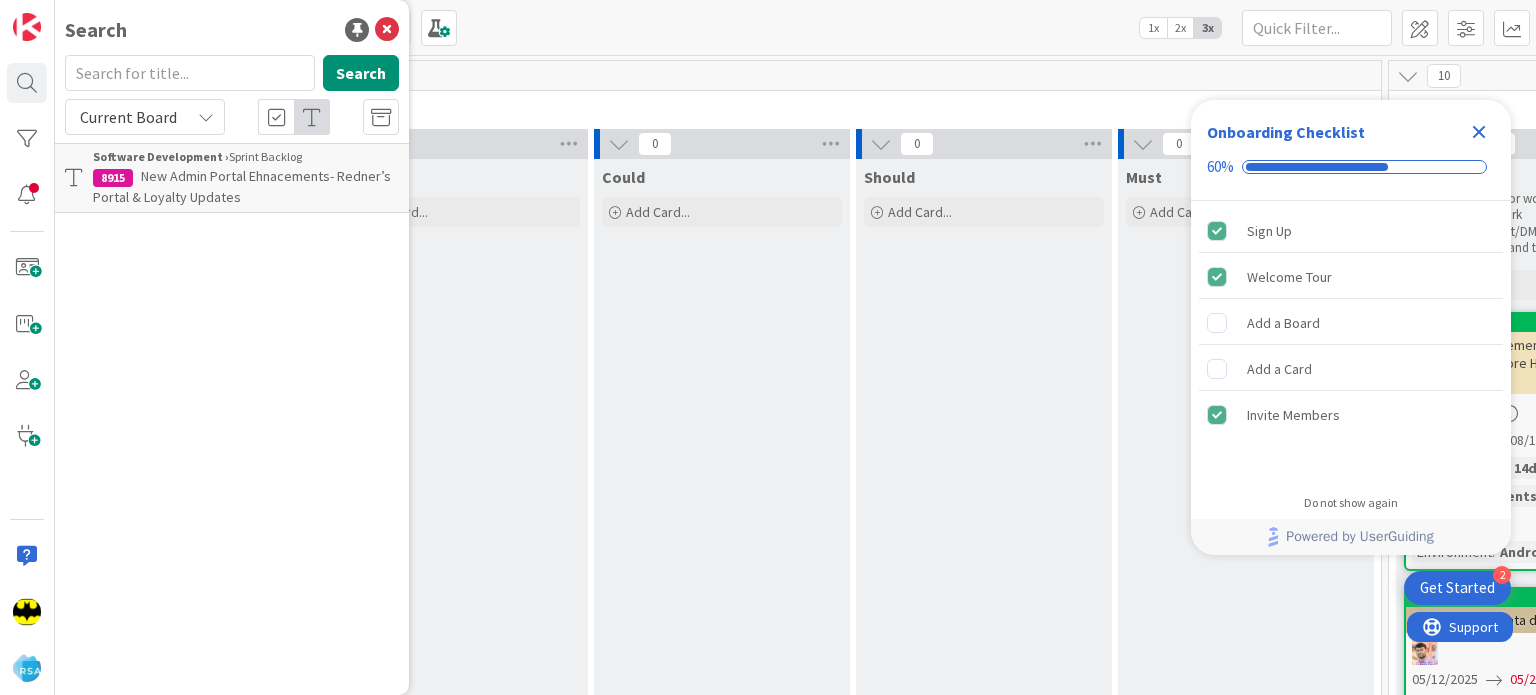 click on "Search" at bounding box center [232, 30] 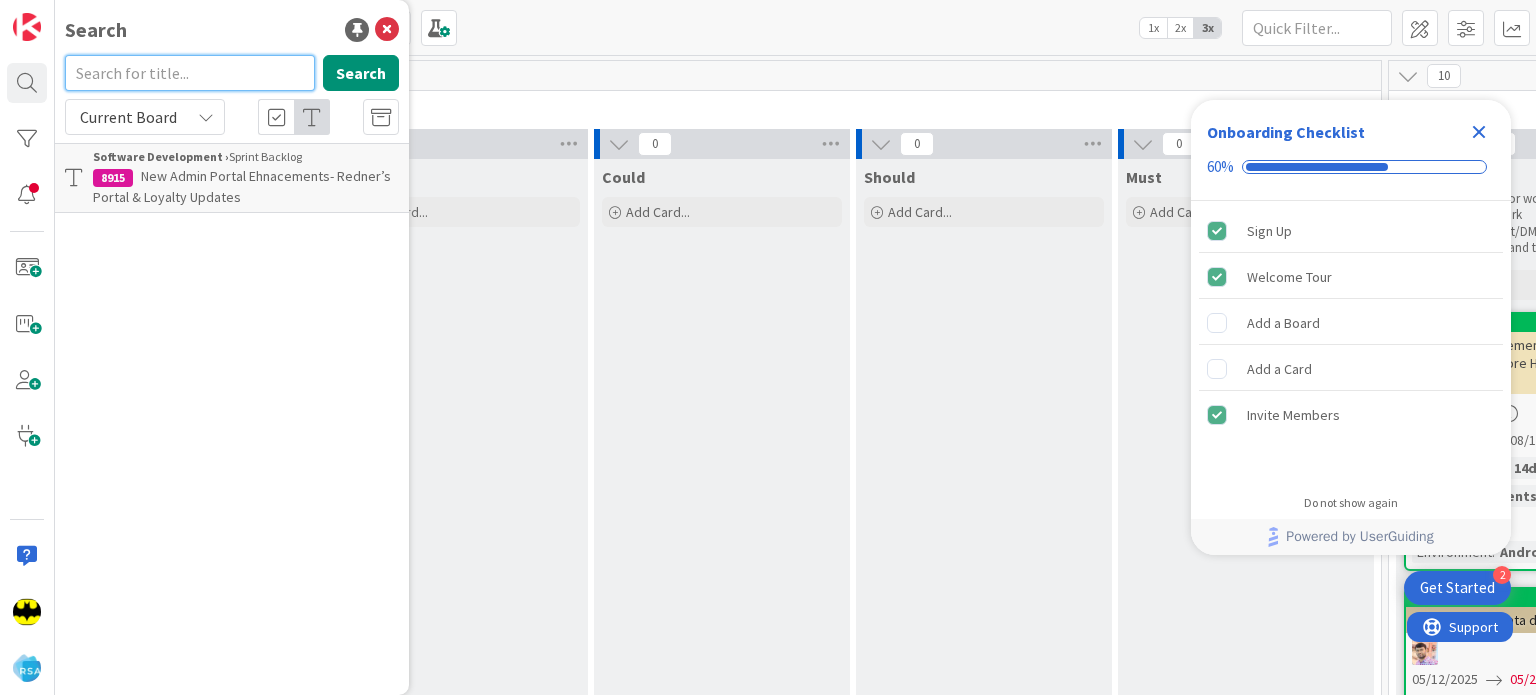 click at bounding box center (190, 73) 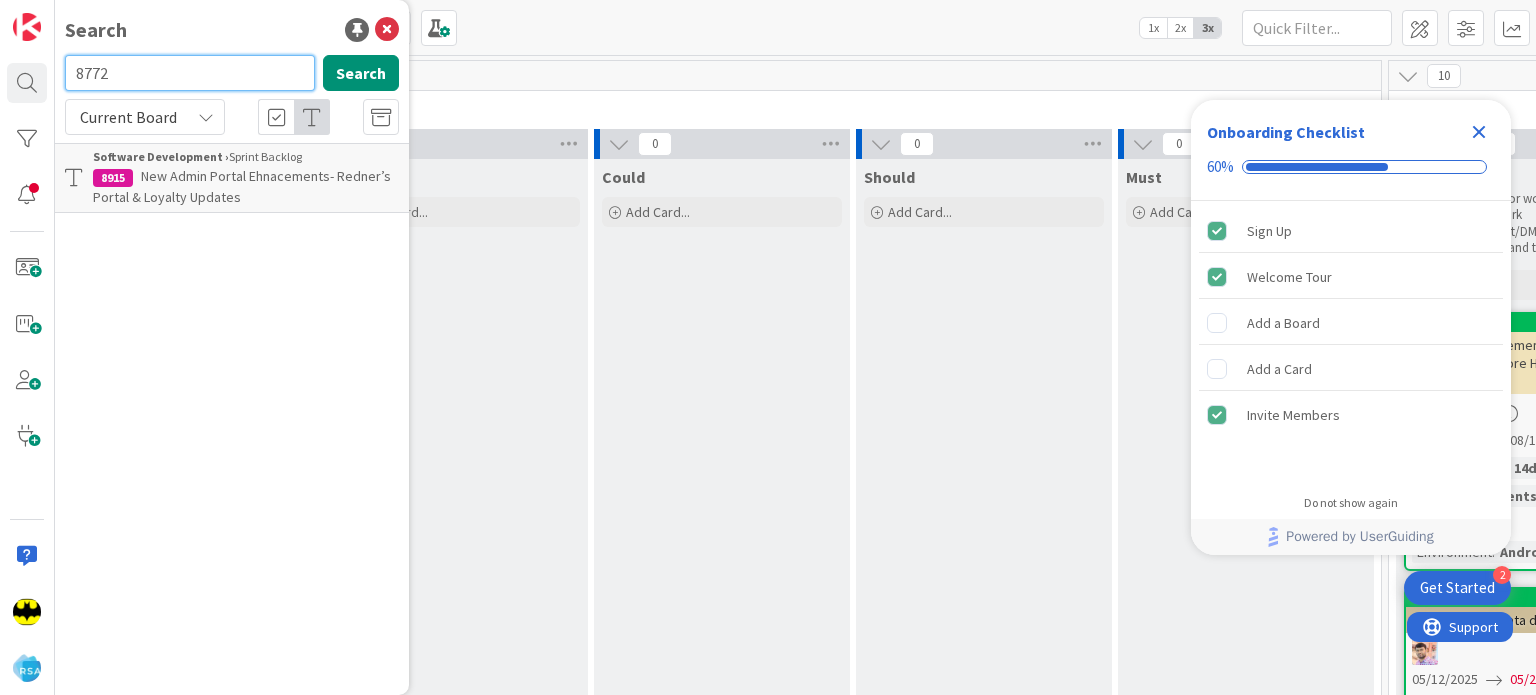 type on "8772" 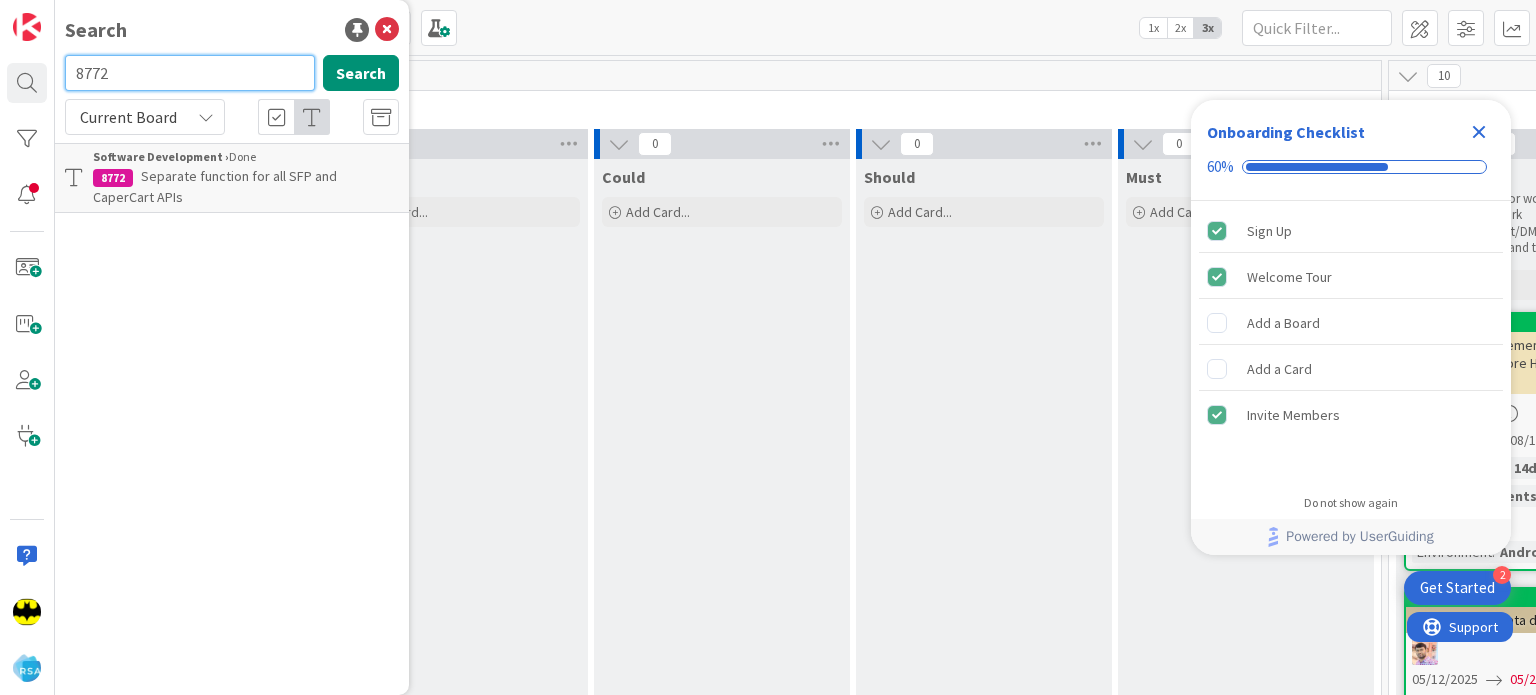 click on "8772" at bounding box center [190, 73] 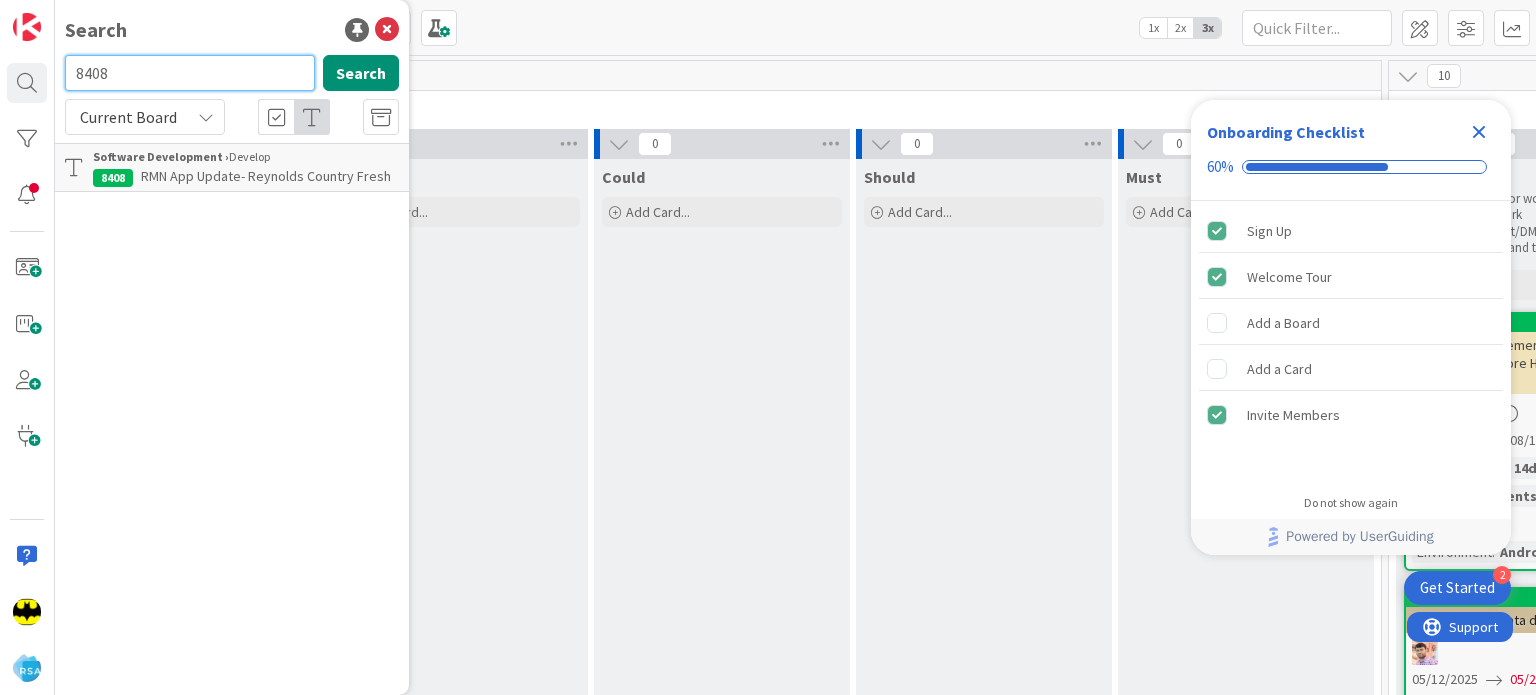 click on "8408" at bounding box center (190, 73) 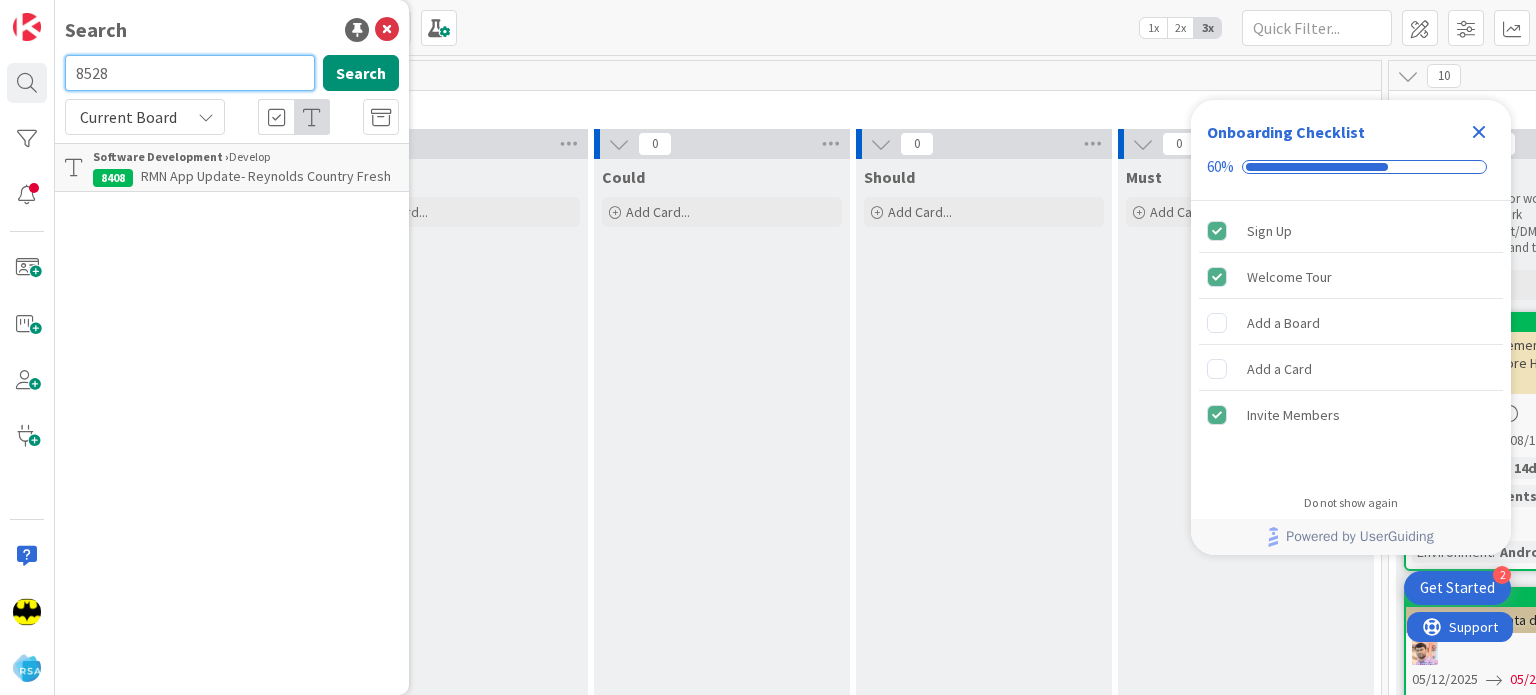 type on "8528" 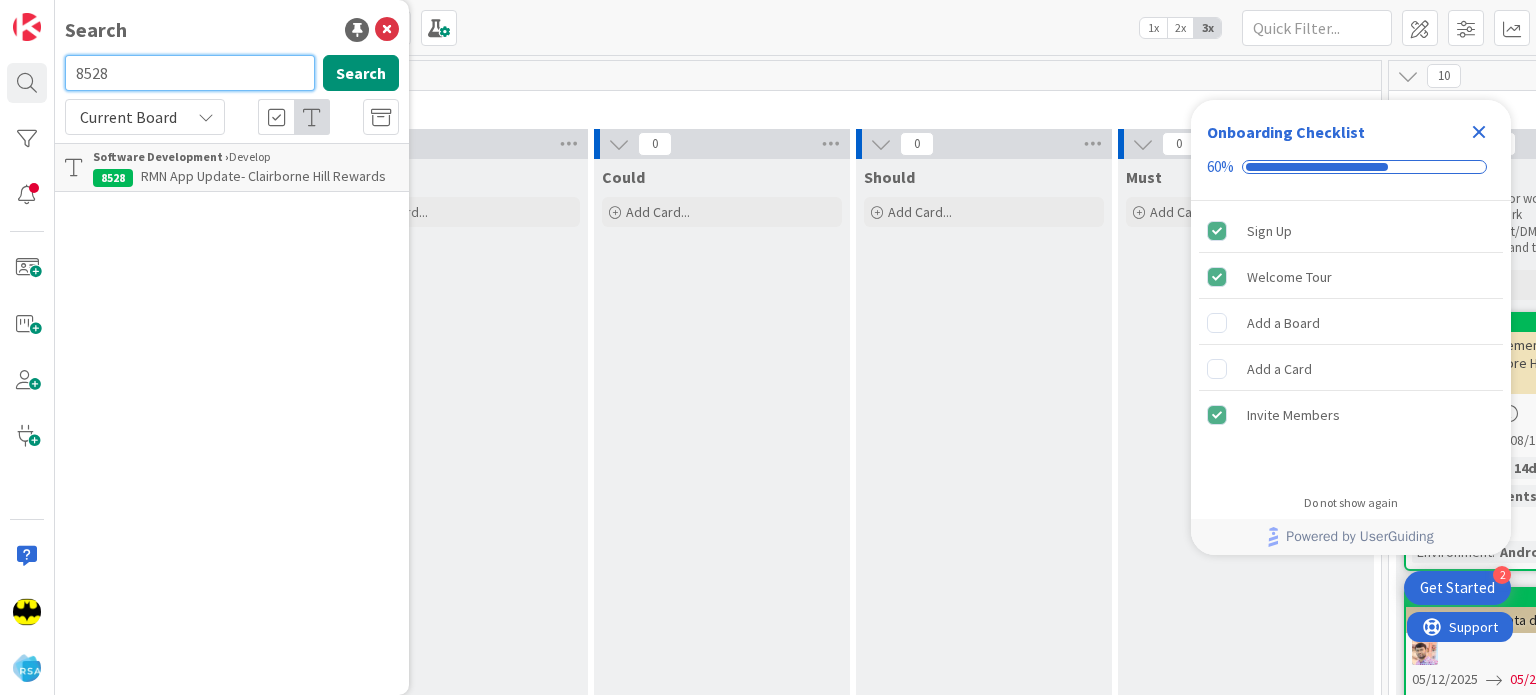 click on "8528" at bounding box center [190, 73] 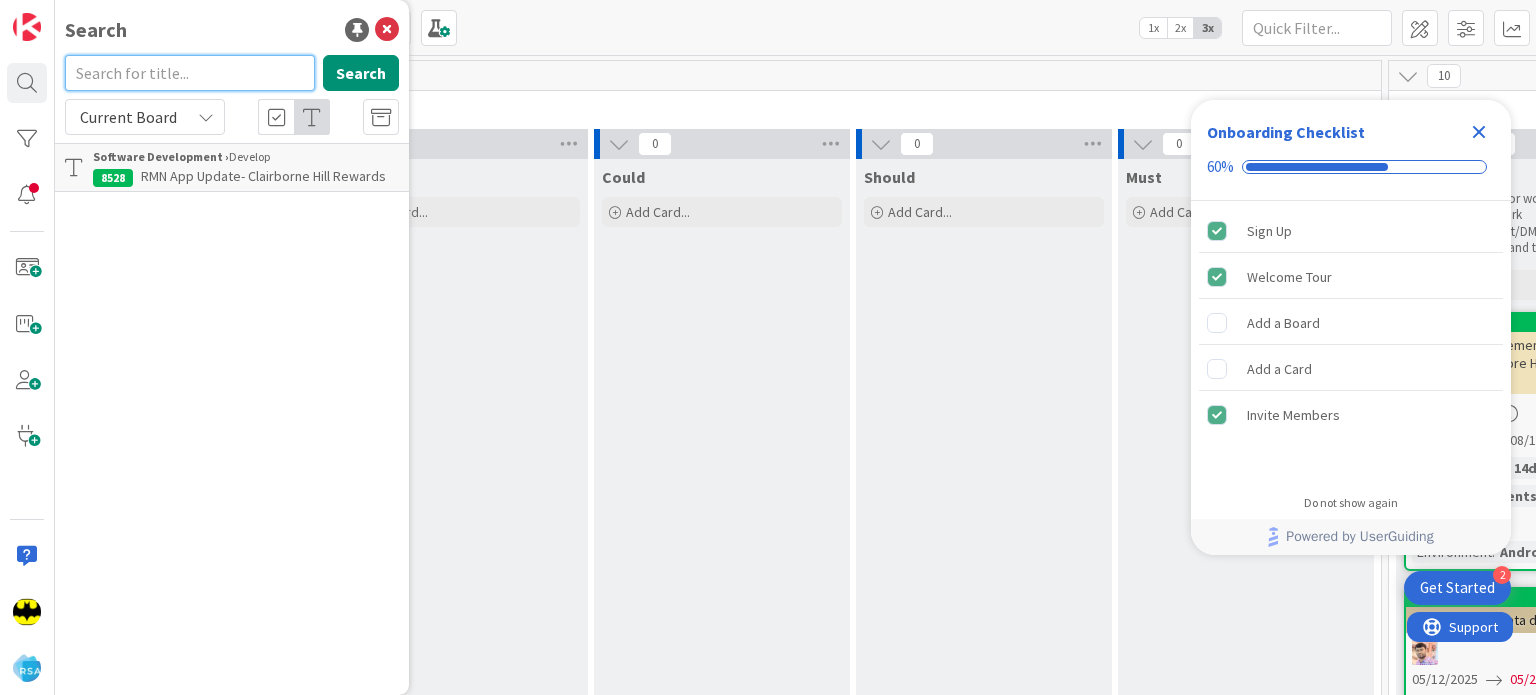click at bounding box center [190, 73] 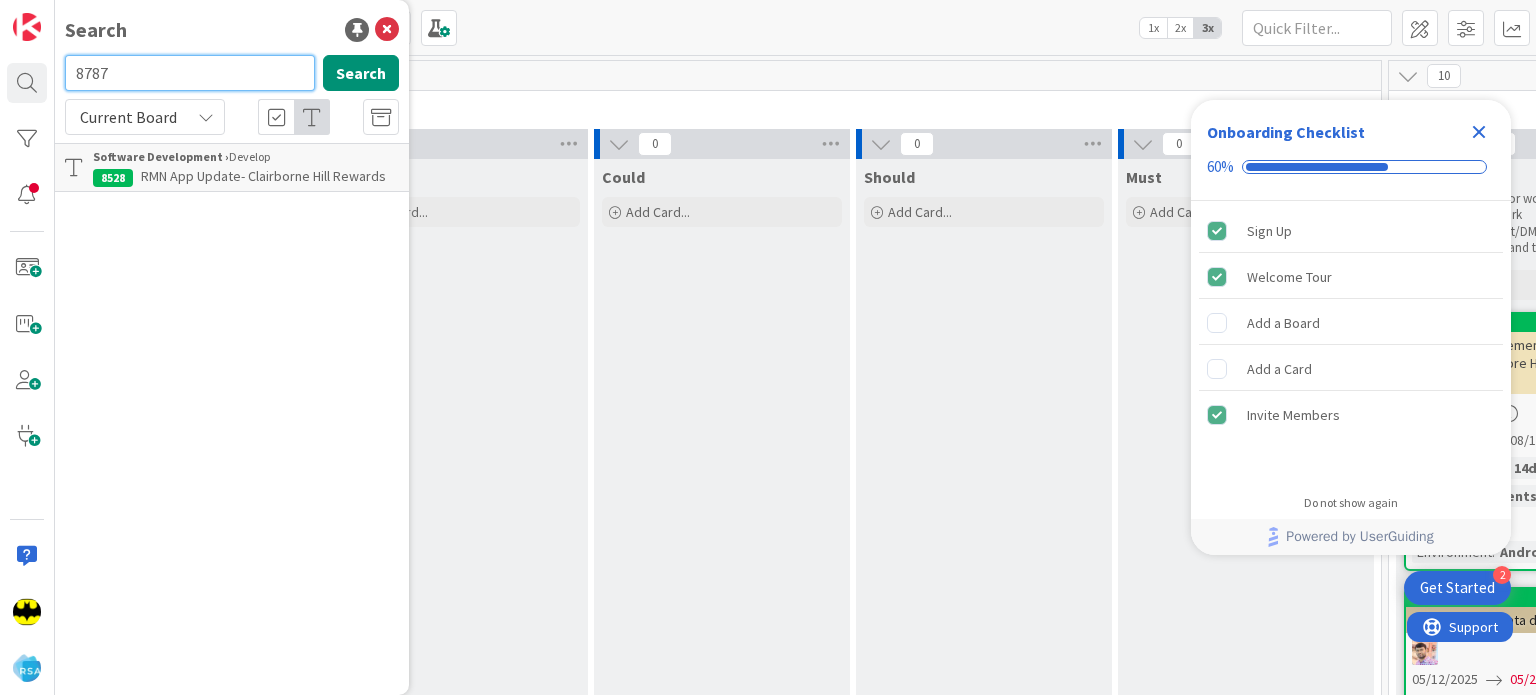 type on "8787" 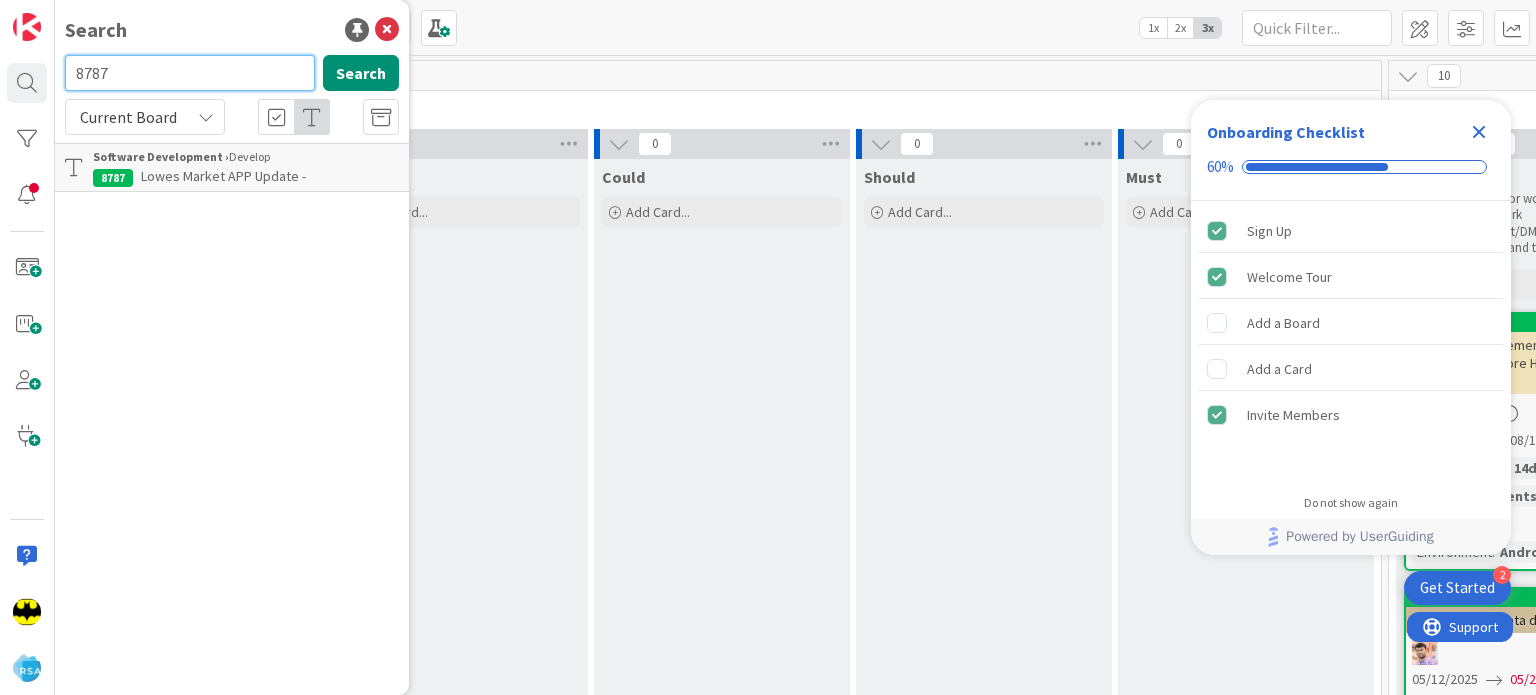 click on "8787" at bounding box center [190, 73] 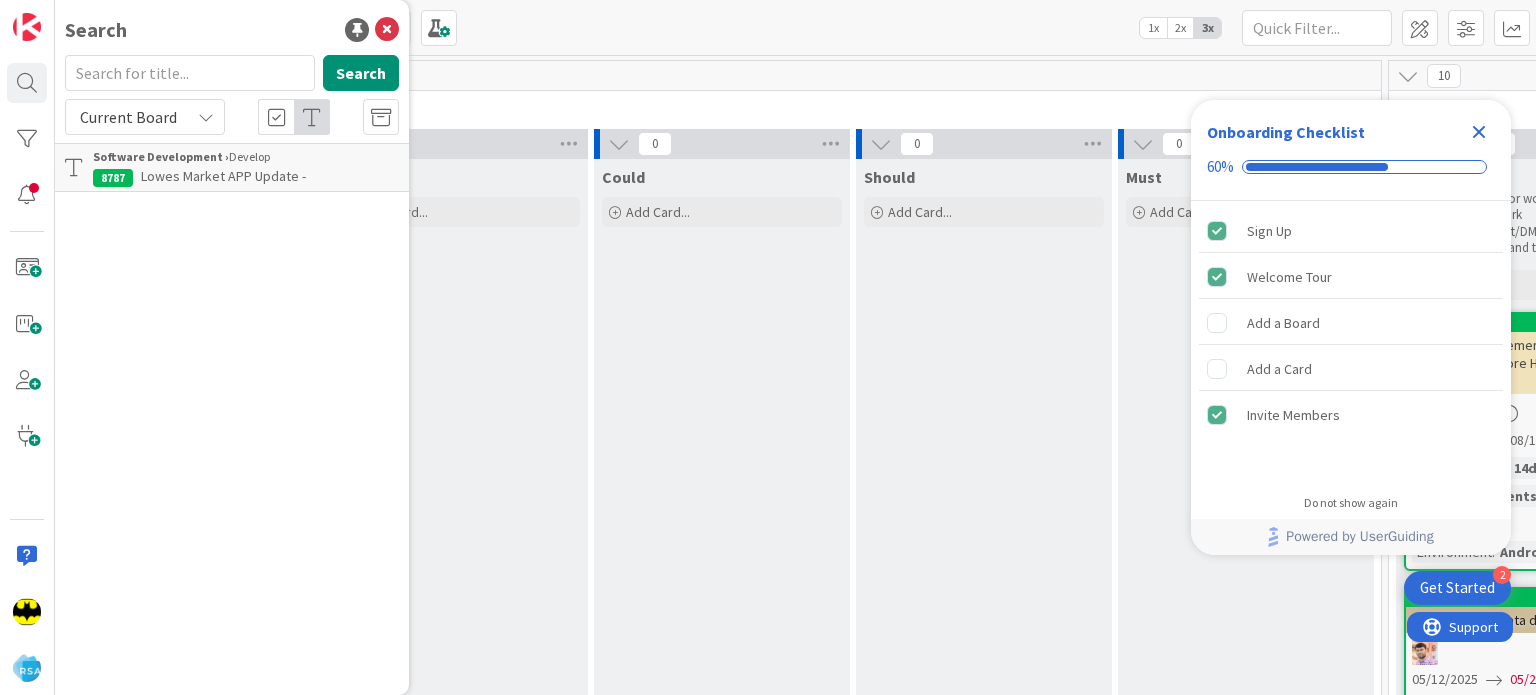 click on "Search" at bounding box center [232, 30] 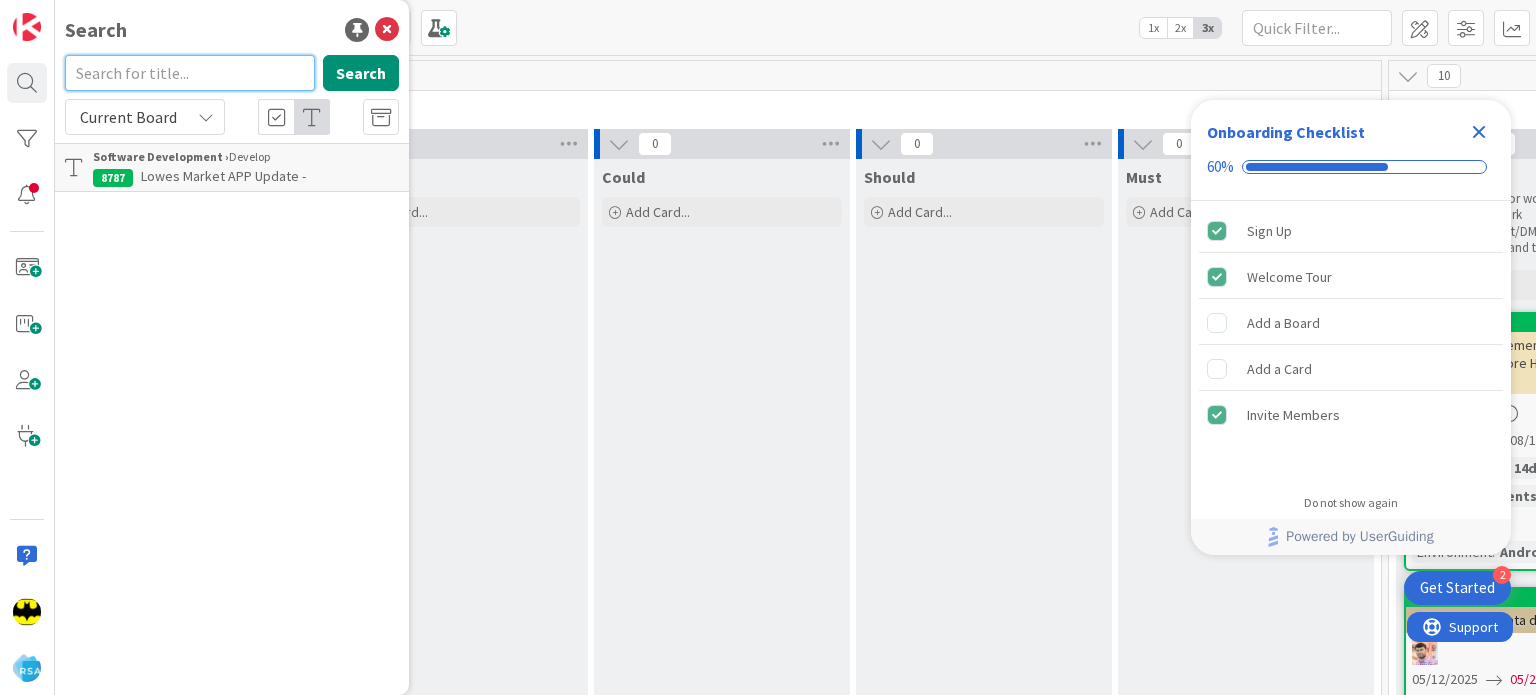 click at bounding box center (190, 73) 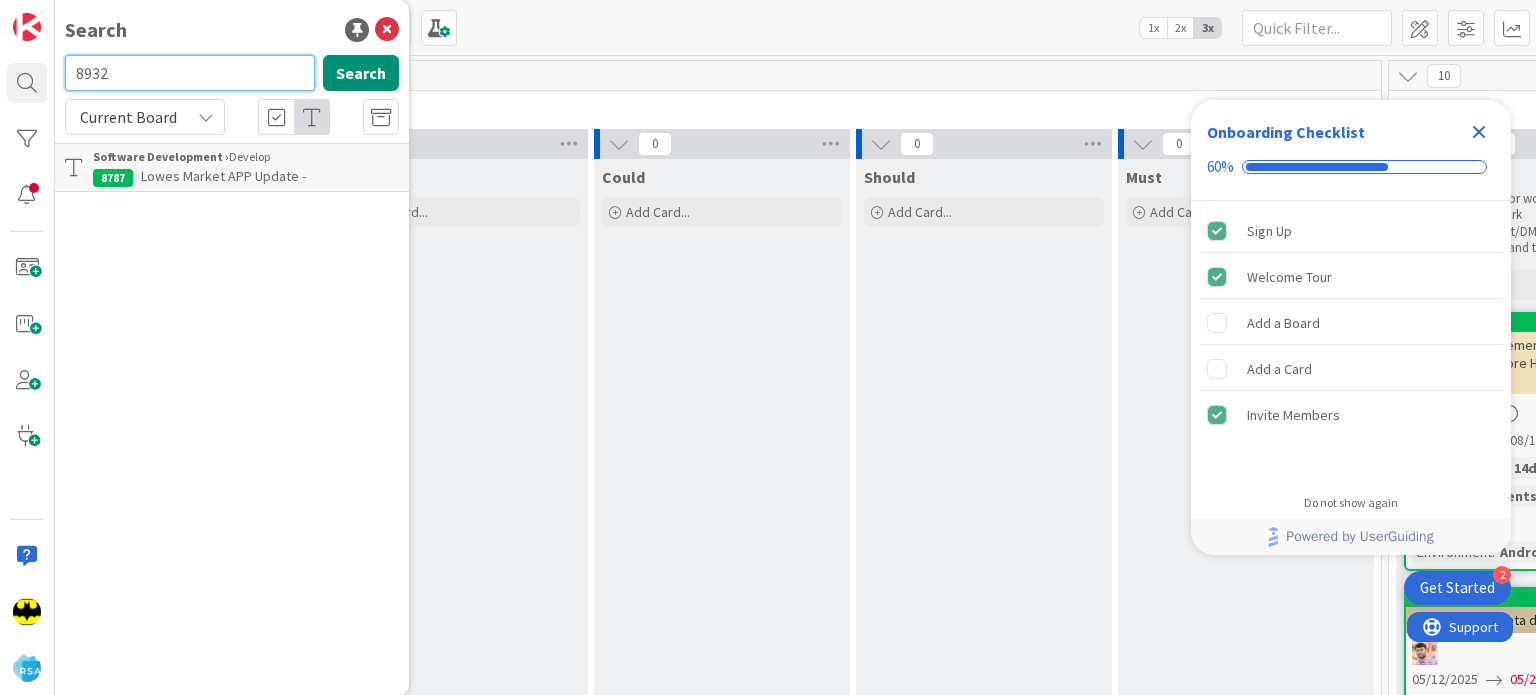 type on "8932" 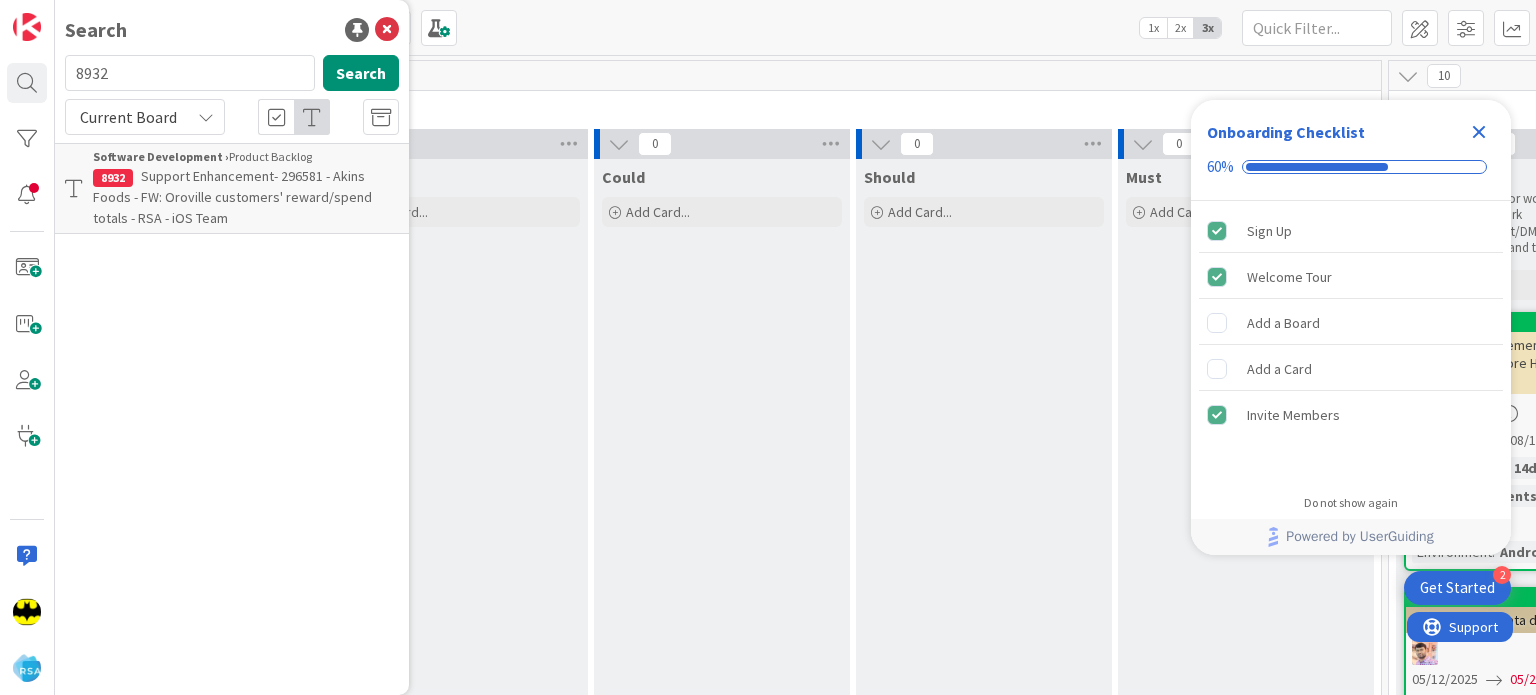 click on "Support Enhancement- 296581 - Akins Foods - FW: Oroville customers' reward/spend totals - RSA - iOS Team" at bounding box center (232, 197) 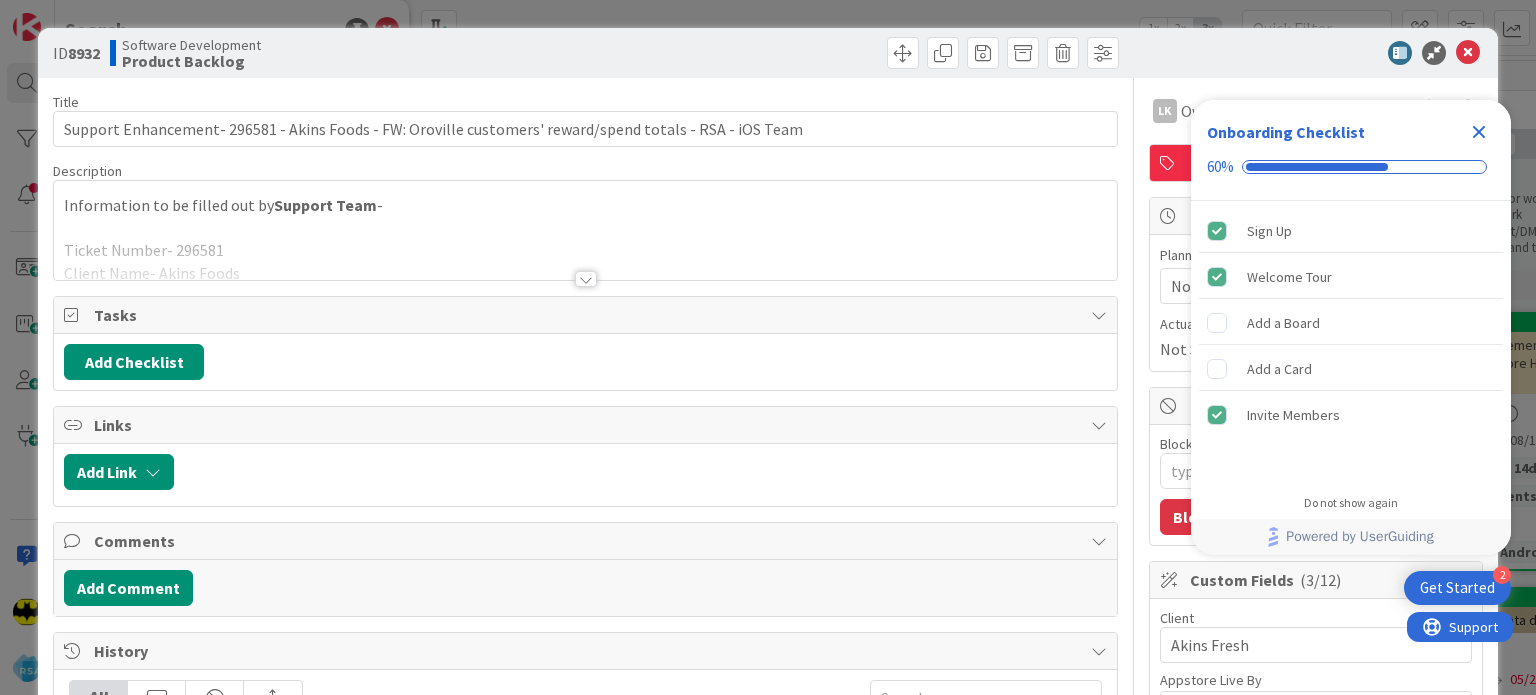 scroll, scrollTop: 0, scrollLeft: 0, axis: both 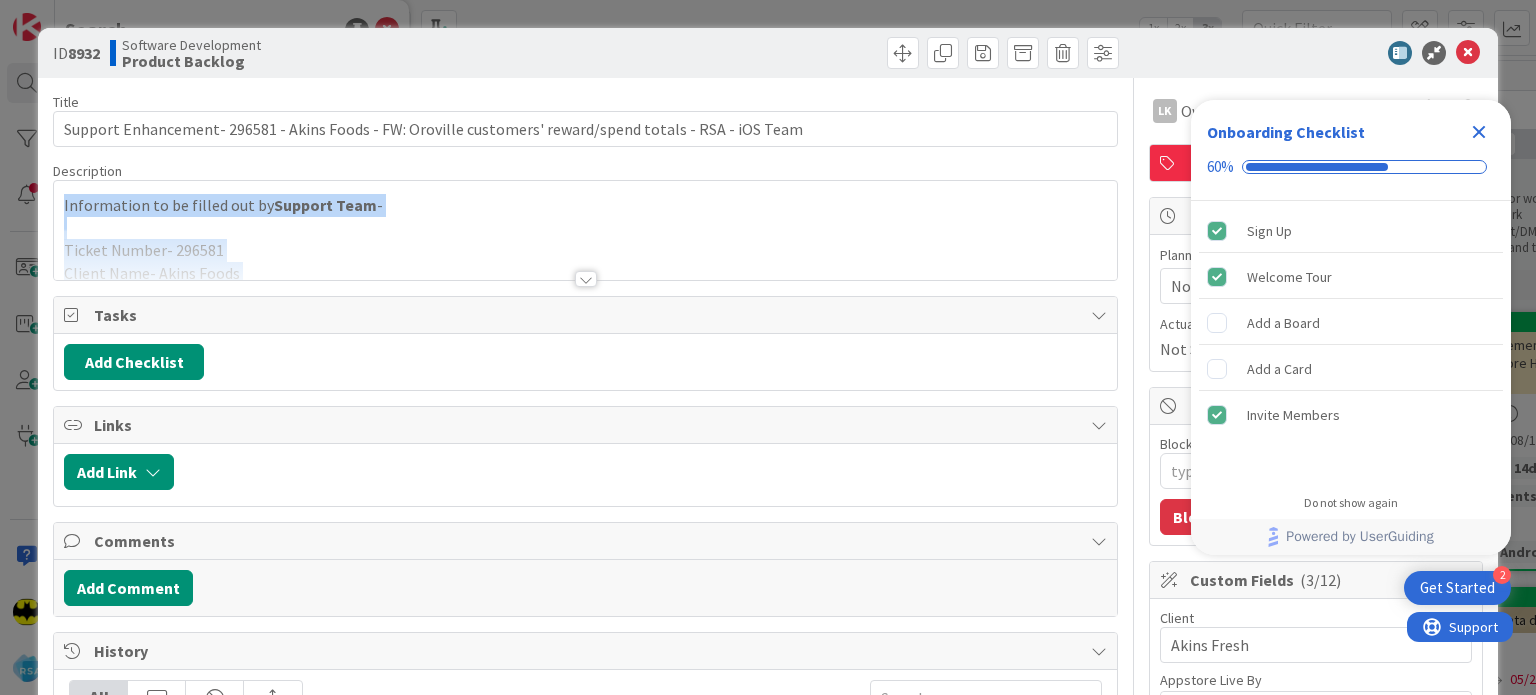 drag, startPoint x: 563, startPoint y: 280, endPoint x: 576, endPoint y: 280, distance: 13 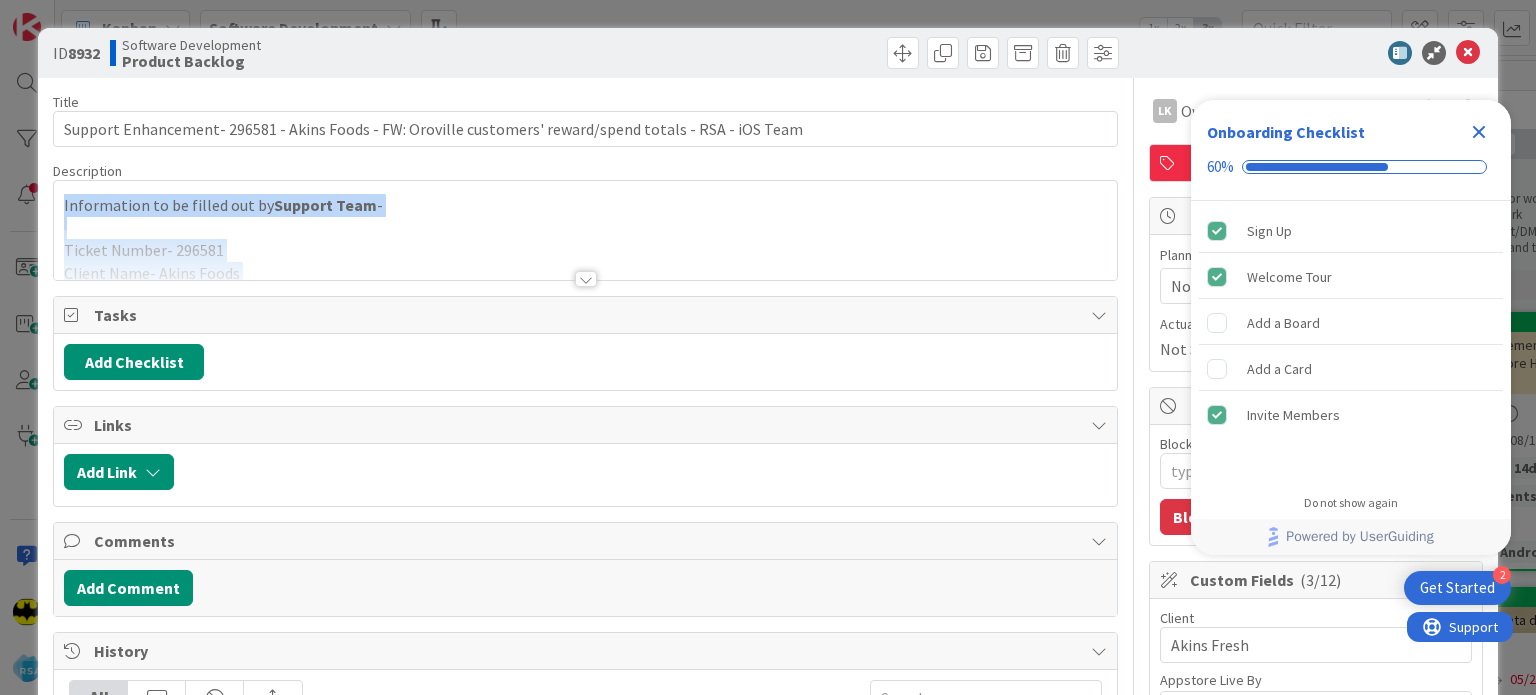 click at bounding box center [586, 279] 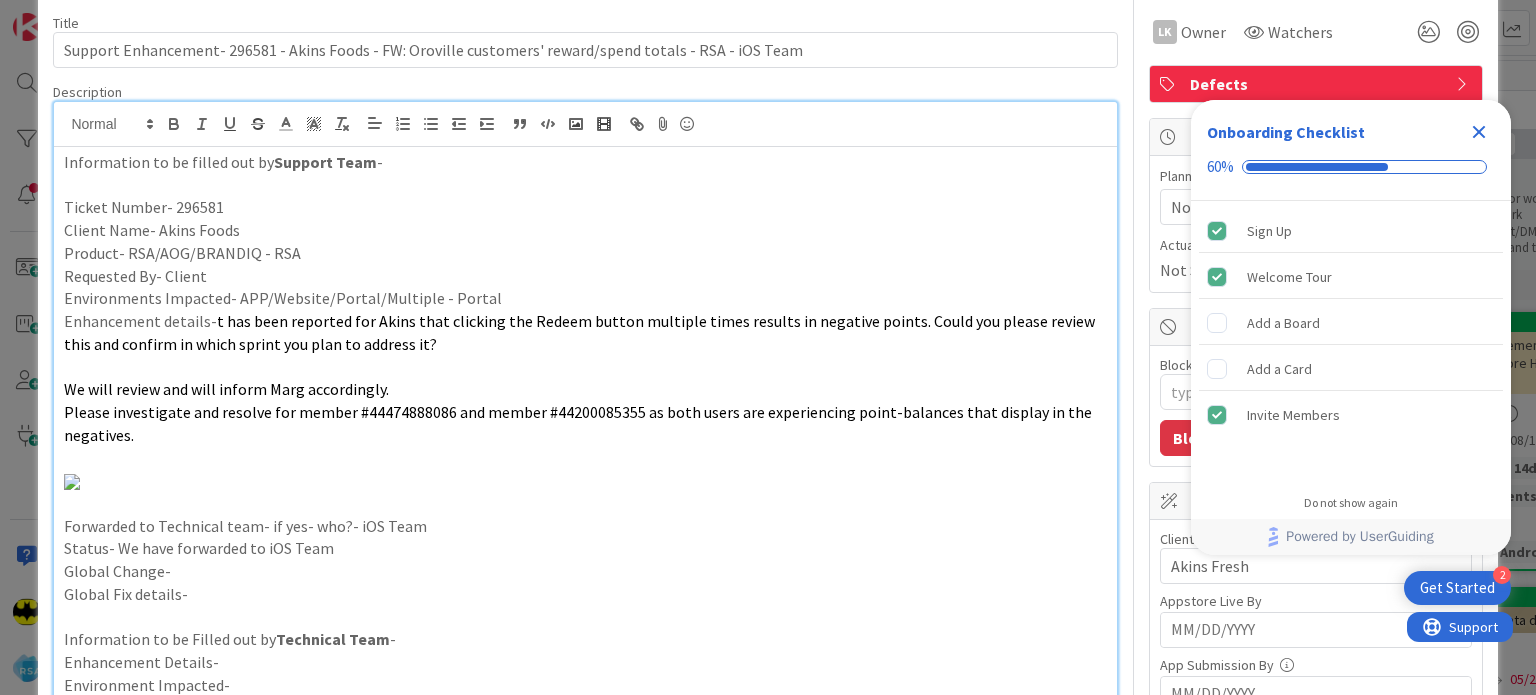 scroll, scrollTop: 83, scrollLeft: 0, axis: vertical 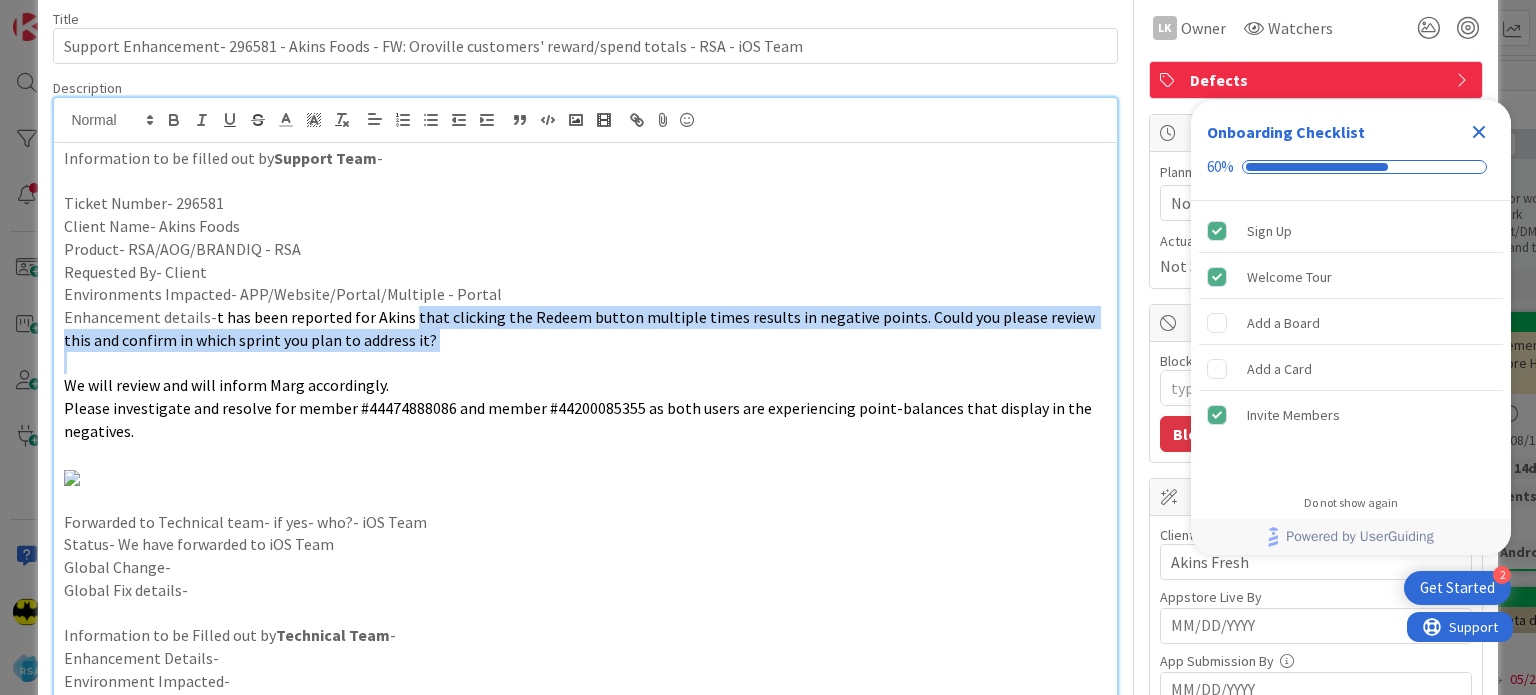 drag, startPoint x: 405, startPoint y: 321, endPoint x: 516, endPoint y: 351, distance: 114.982605 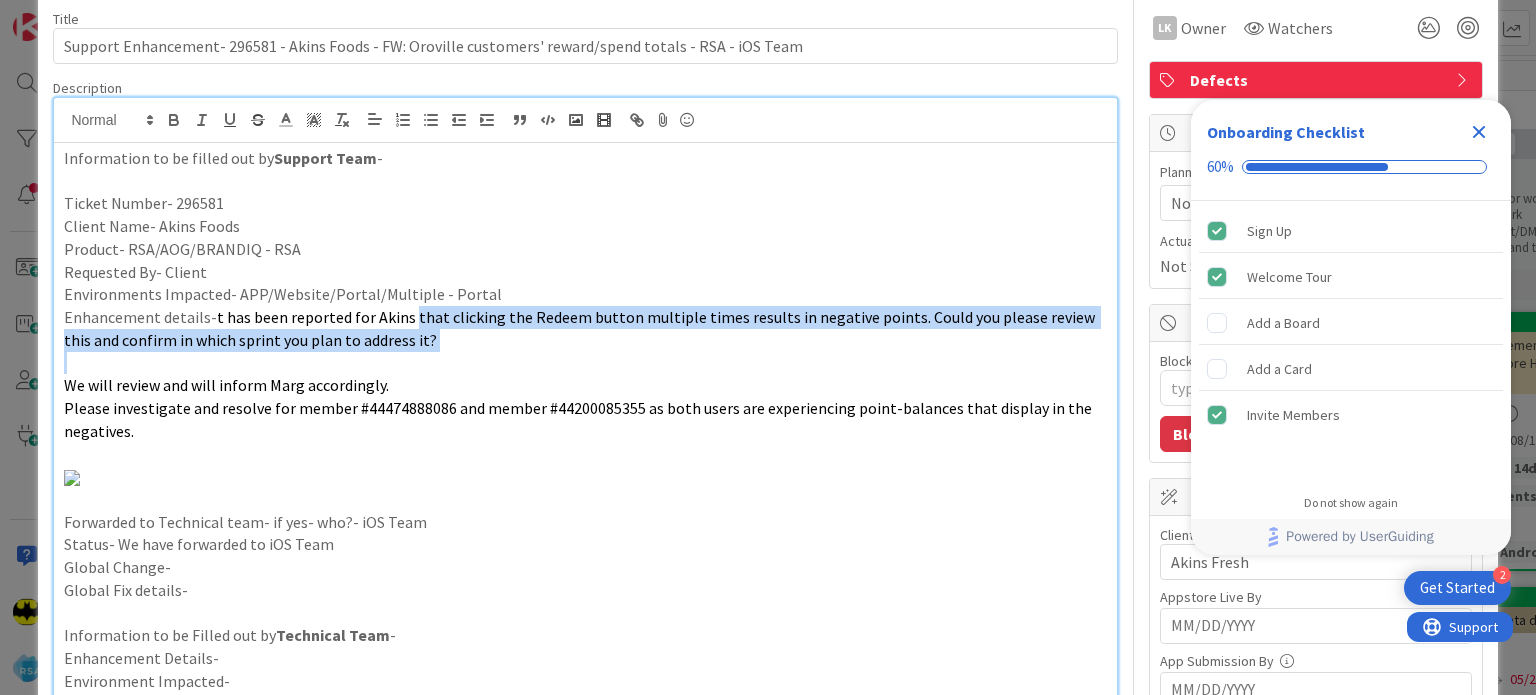 click on "Information to be filled out by  Support Team - Ticket Number- 296581 Client Name- Akins Foods Product- RSA/AOG/BRANDIQ - RSA Requested By- Client Environments Impacted- APP/Website/Portal/Multiple - Portal Enhancement details- t has been reported for Akins that clicking the Redeem button multiple times results in negative points. Could you please review this and confirm in which sprint you plan to address it? We will review and will inform Marg accordingly. Please investigate and resolve for member #44474888086 and member #44200085355 as both users are experiencing point-balances that display in the negatives. Forwarded to Technical team- if yes- who?- iOS Team Status- We have forwarded to iOS Team Global Change- Global Fix details- Information to be Filled out by  Technical Team - Enhancement Details- Environment Impacted- Fix Details - Global Change- Global Change Details-" at bounding box center (585, 461) 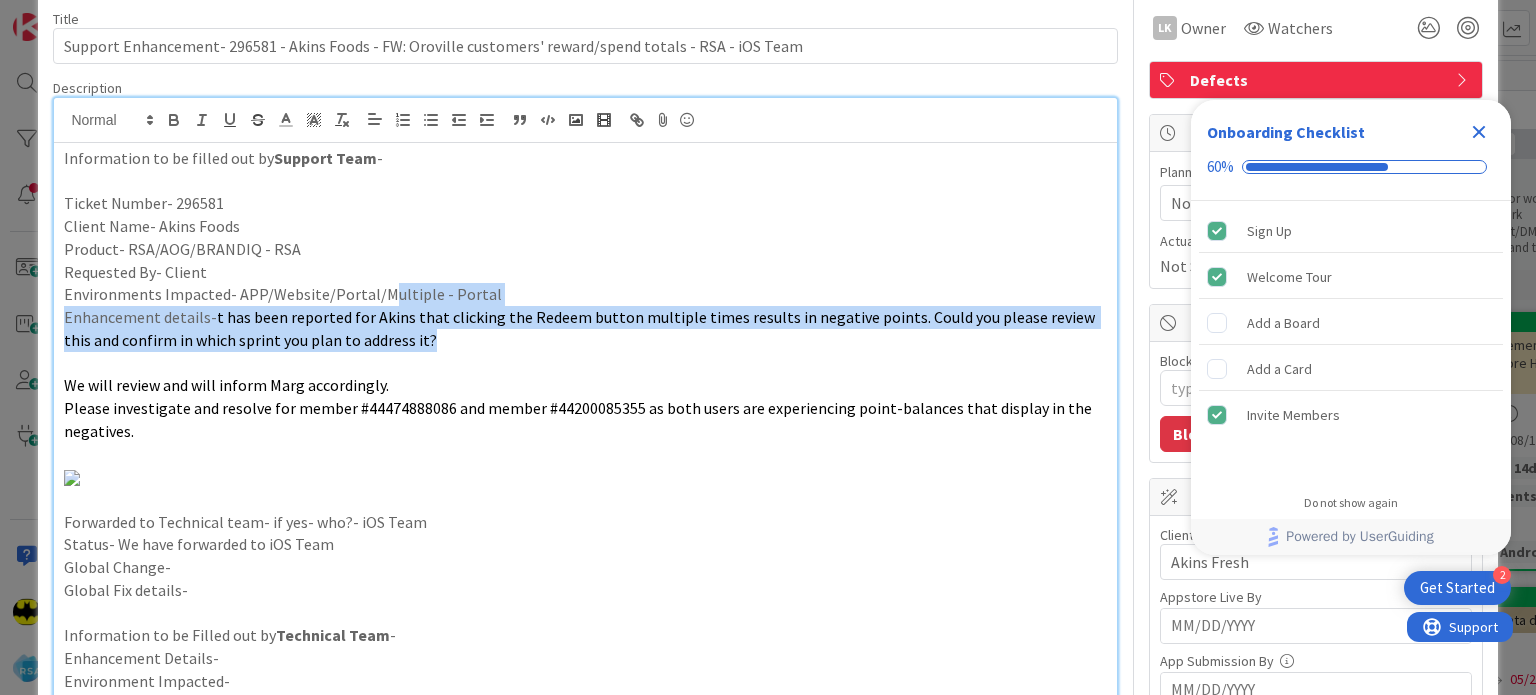 drag, startPoint x: 420, startPoint y: 345, endPoint x: 373, endPoint y: 298, distance: 66.46804 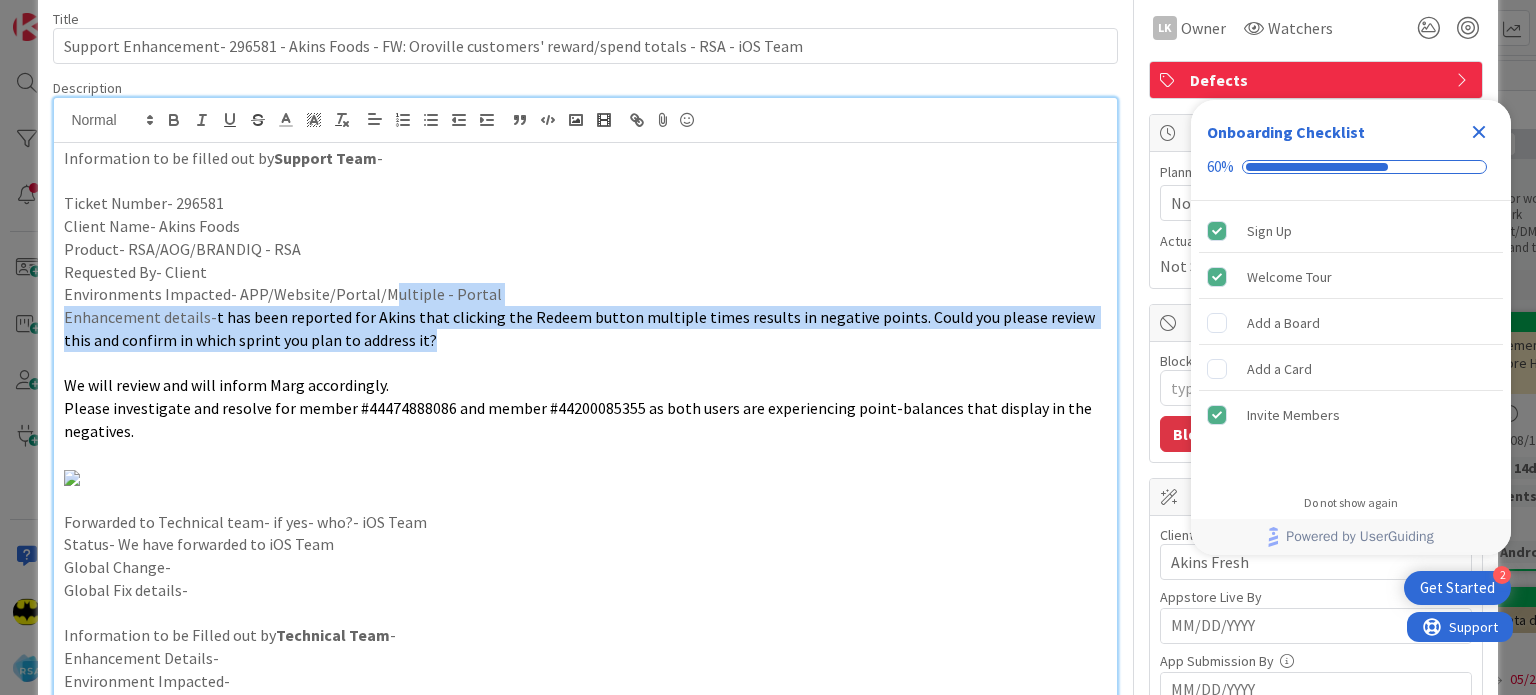click on "Information to be filled out by  Support Team - Ticket Number- 296581 Client Name- Akins Foods Product- RSA/AOG/BRANDIQ - RSA Requested By- Client Environments Impacted- APP/Website/Portal/Multiple - Portal Enhancement details- t has been reported for Akins that clicking the Redeem button multiple times results in negative points. Could you please review this and confirm in which sprint you plan to address it? We will review and will inform Marg accordingly. Please investigate and resolve for member #44474888086 and member #44200085355 as both users are experiencing point-balances that display in the negatives. Forwarded to Technical team- if yes- who?- iOS Team Status- We have forwarded to iOS Team Global Change- Global Fix details- Information to be Filled out by  Technical Team - Enhancement Details- Environment Impacted- Fix Details - Global Change- Global Change Details-" at bounding box center [585, 461] 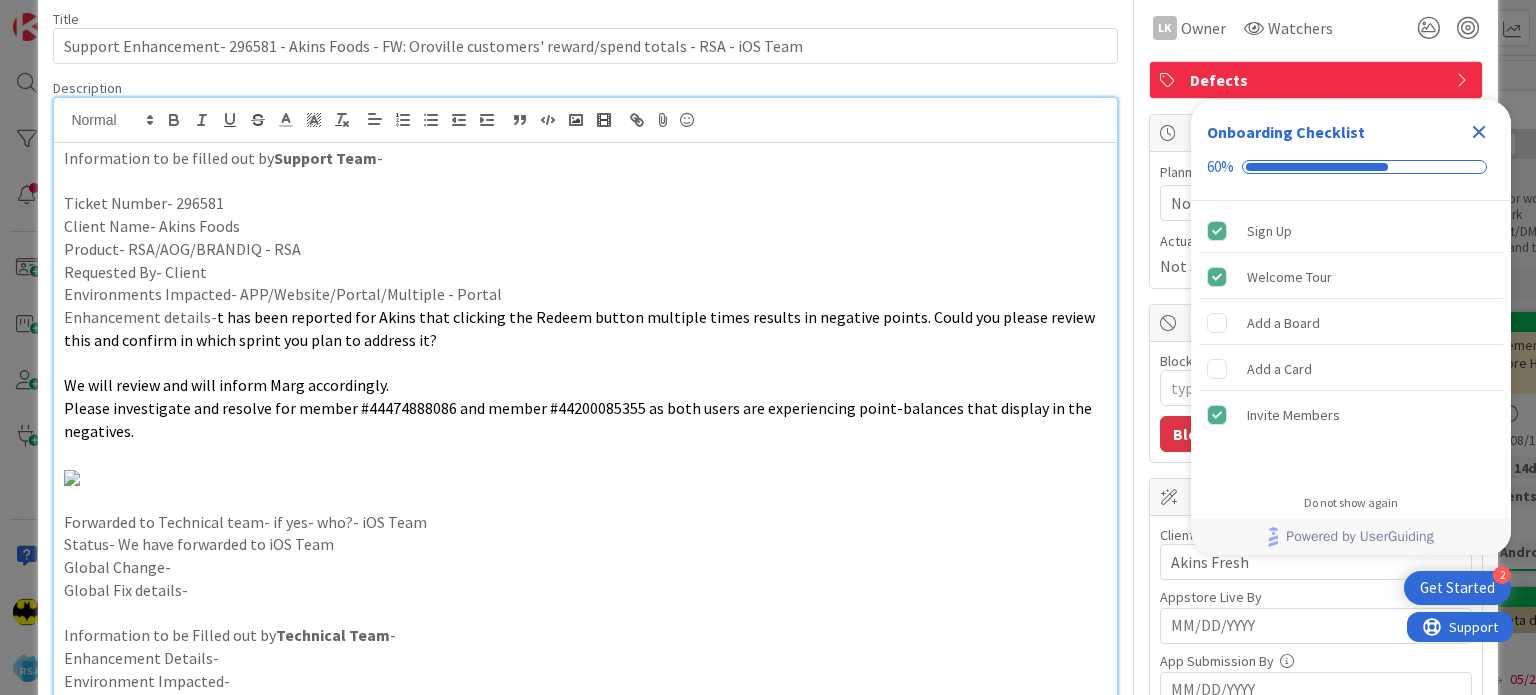 click at bounding box center [585, 476] 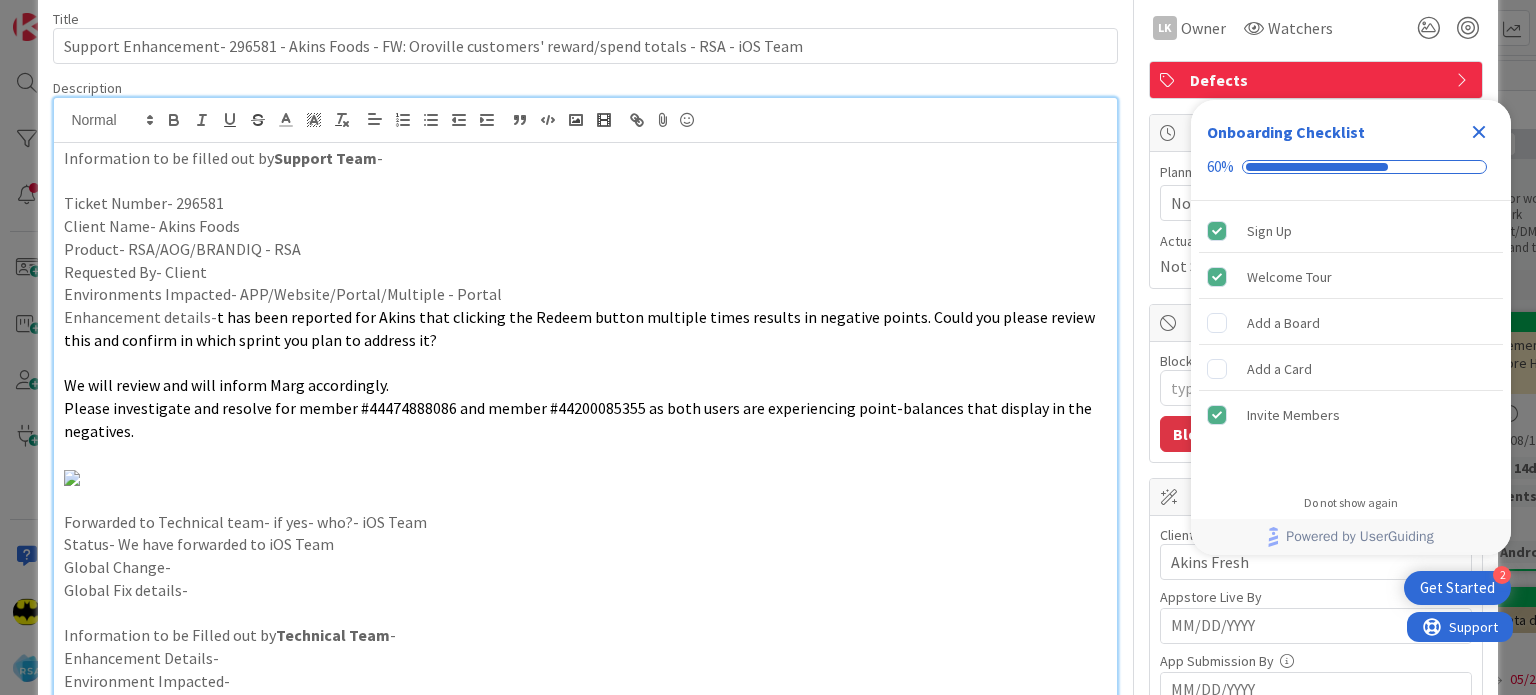 scroll, scrollTop: 0, scrollLeft: 0, axis: both 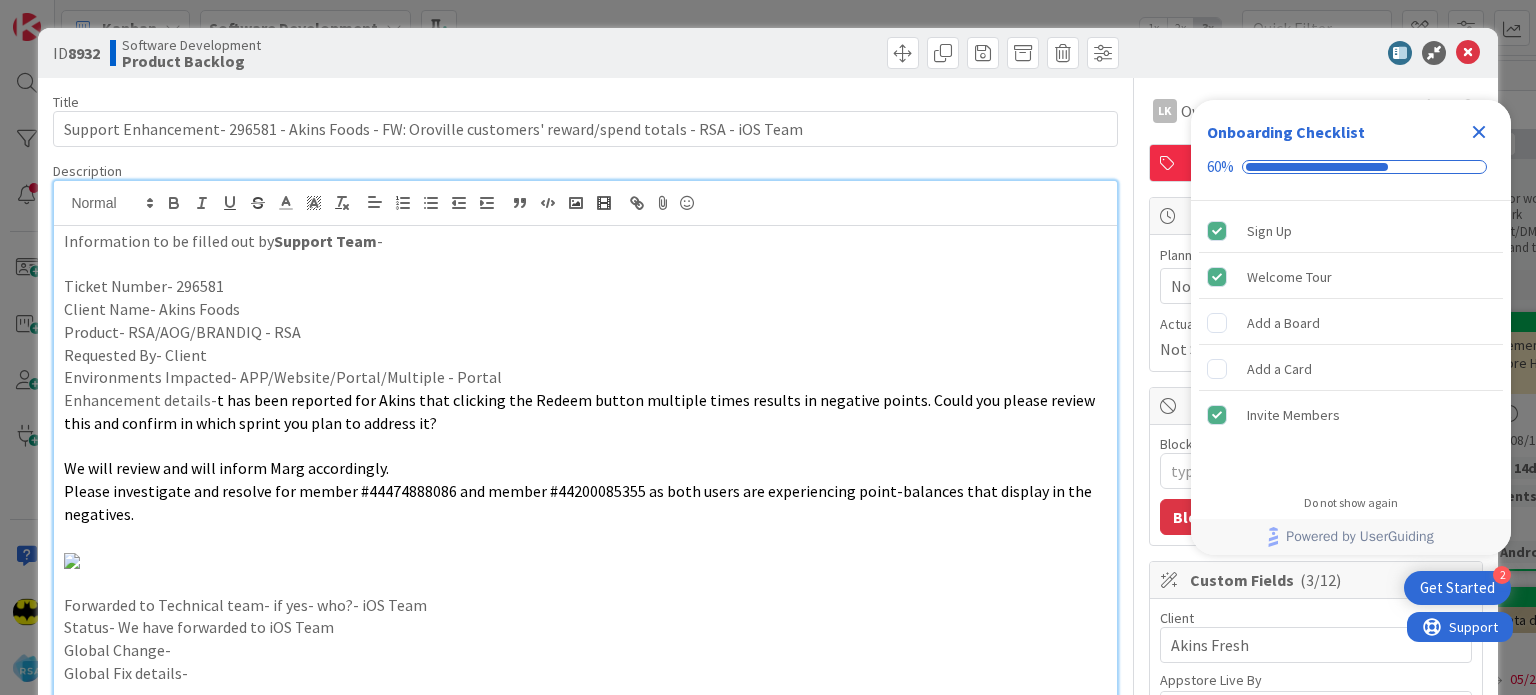 click 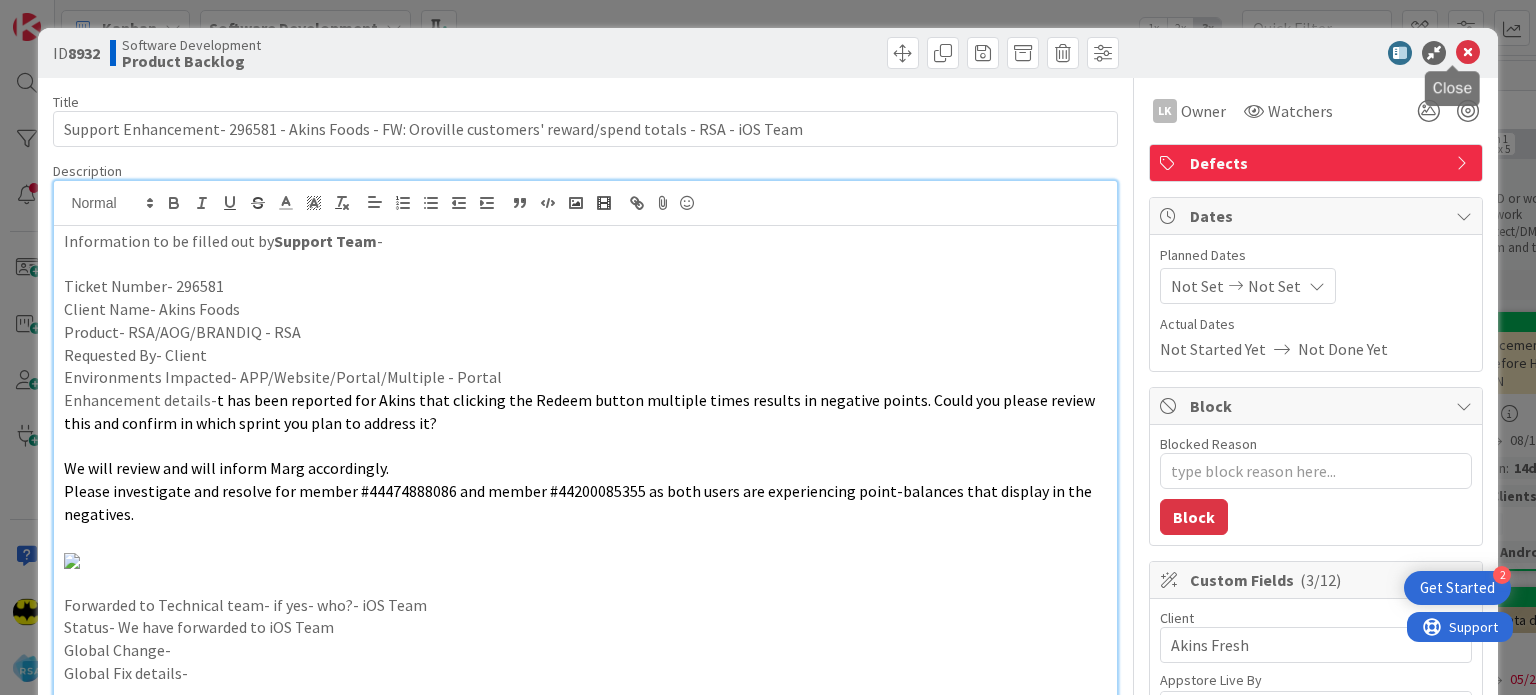 scroll, scrollTop: 0, scrollLeft: 0, axis: both 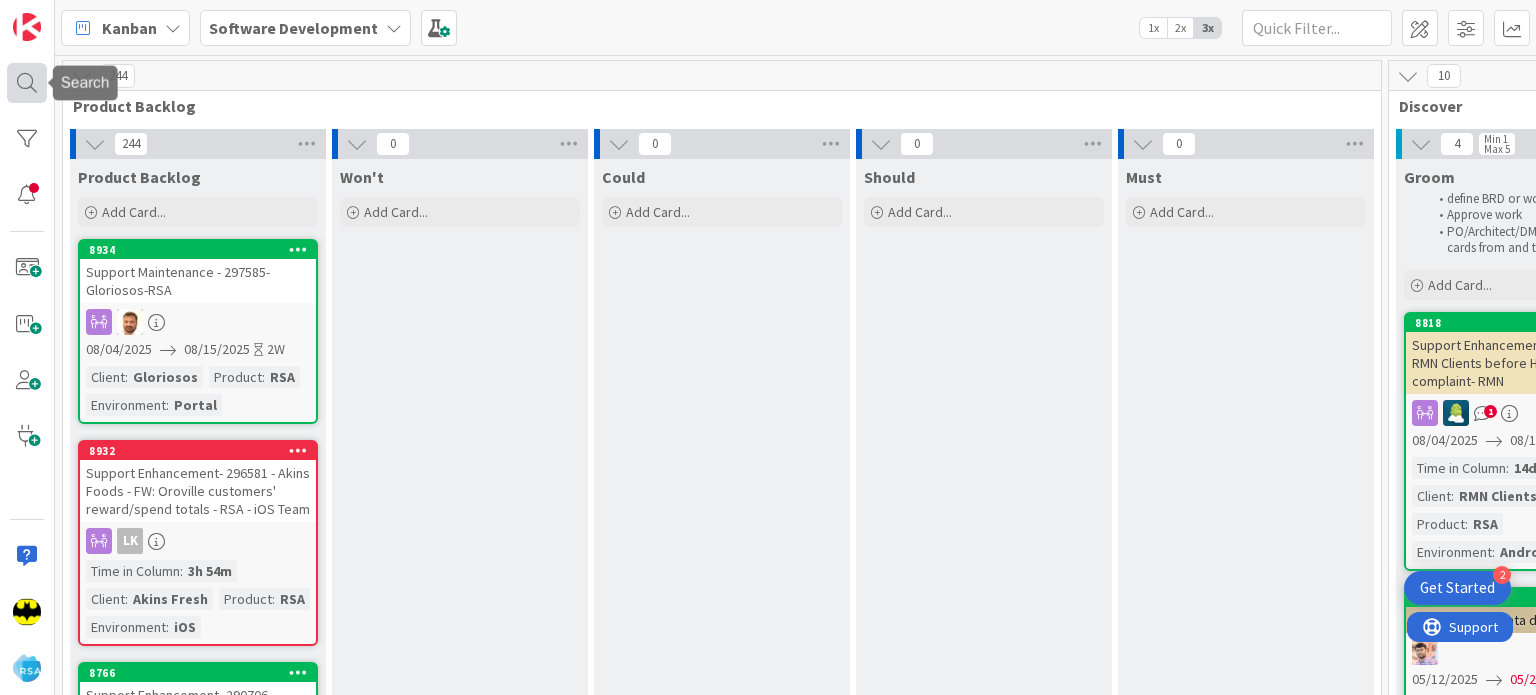 click at bounding box center [27, 83] 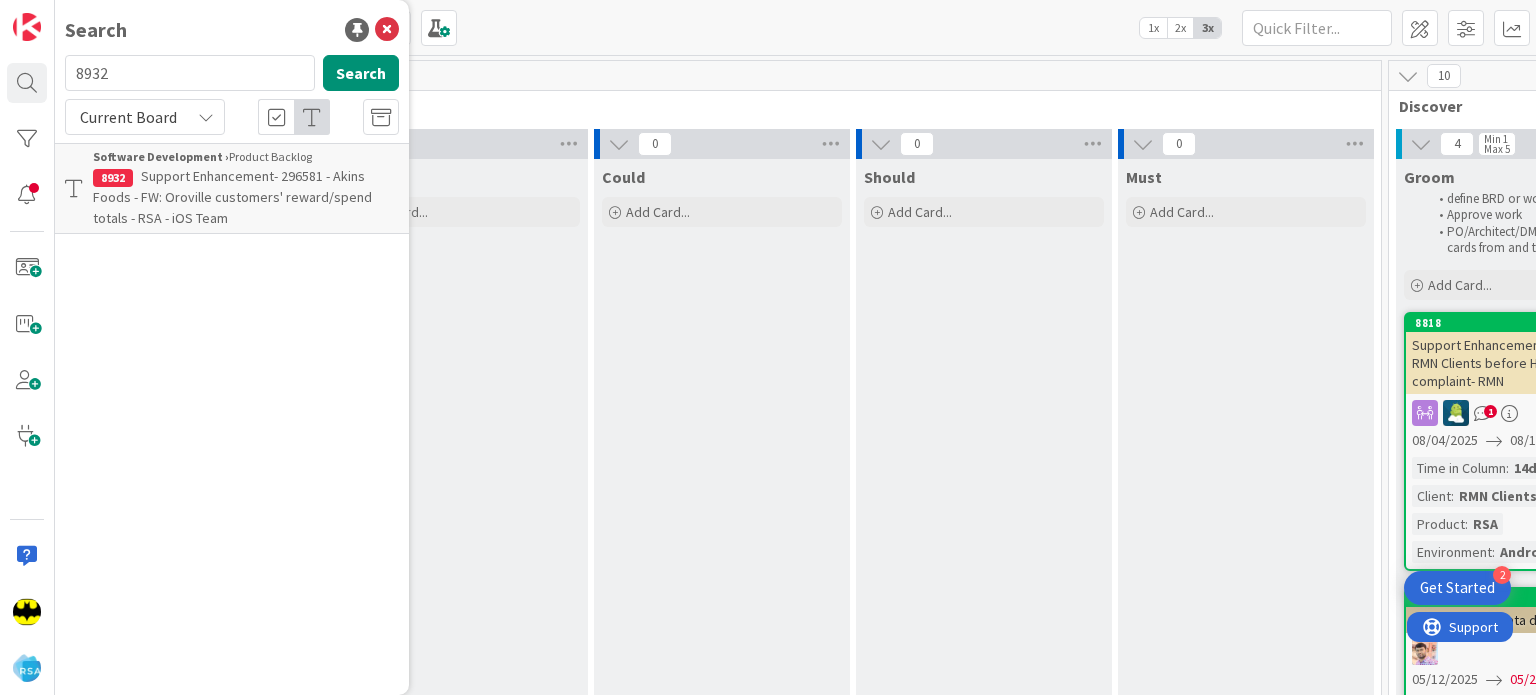 click on "8932" at bounding box center (190, 73) 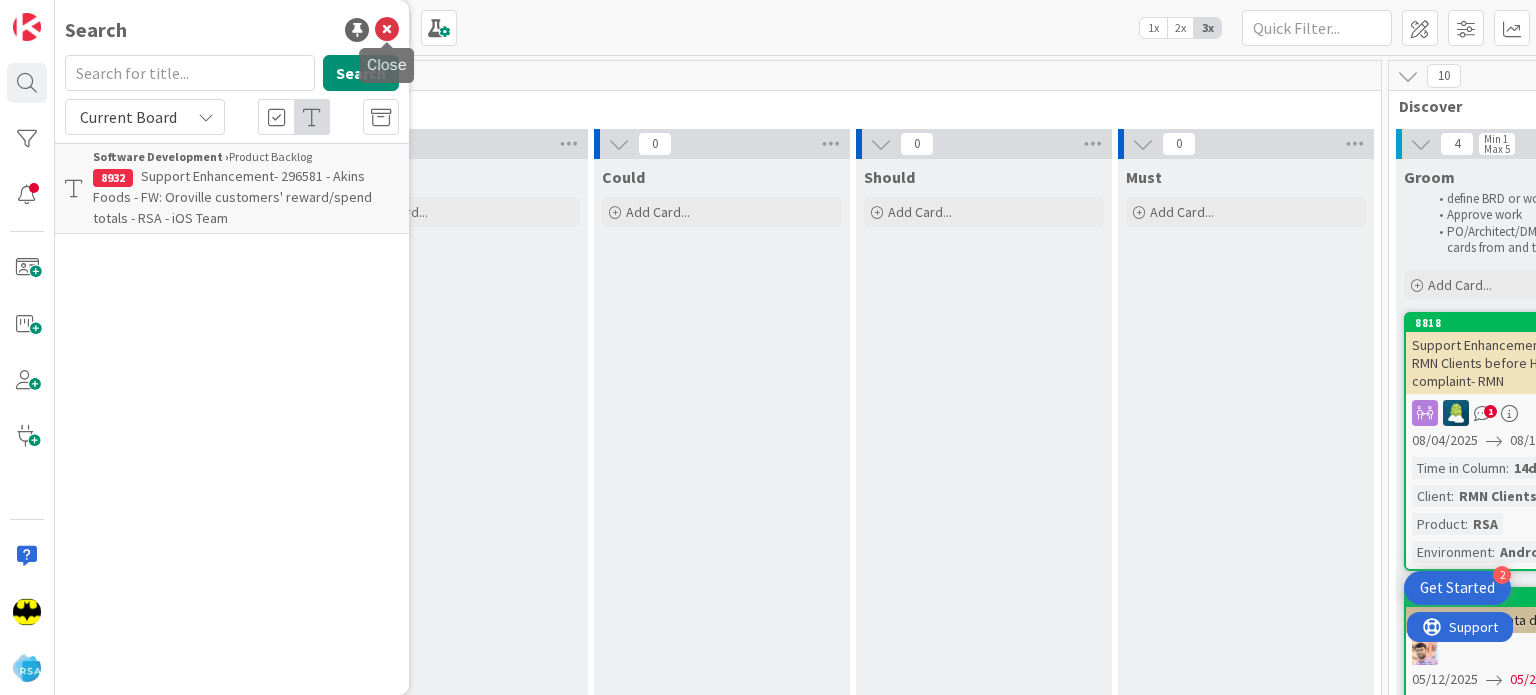 type 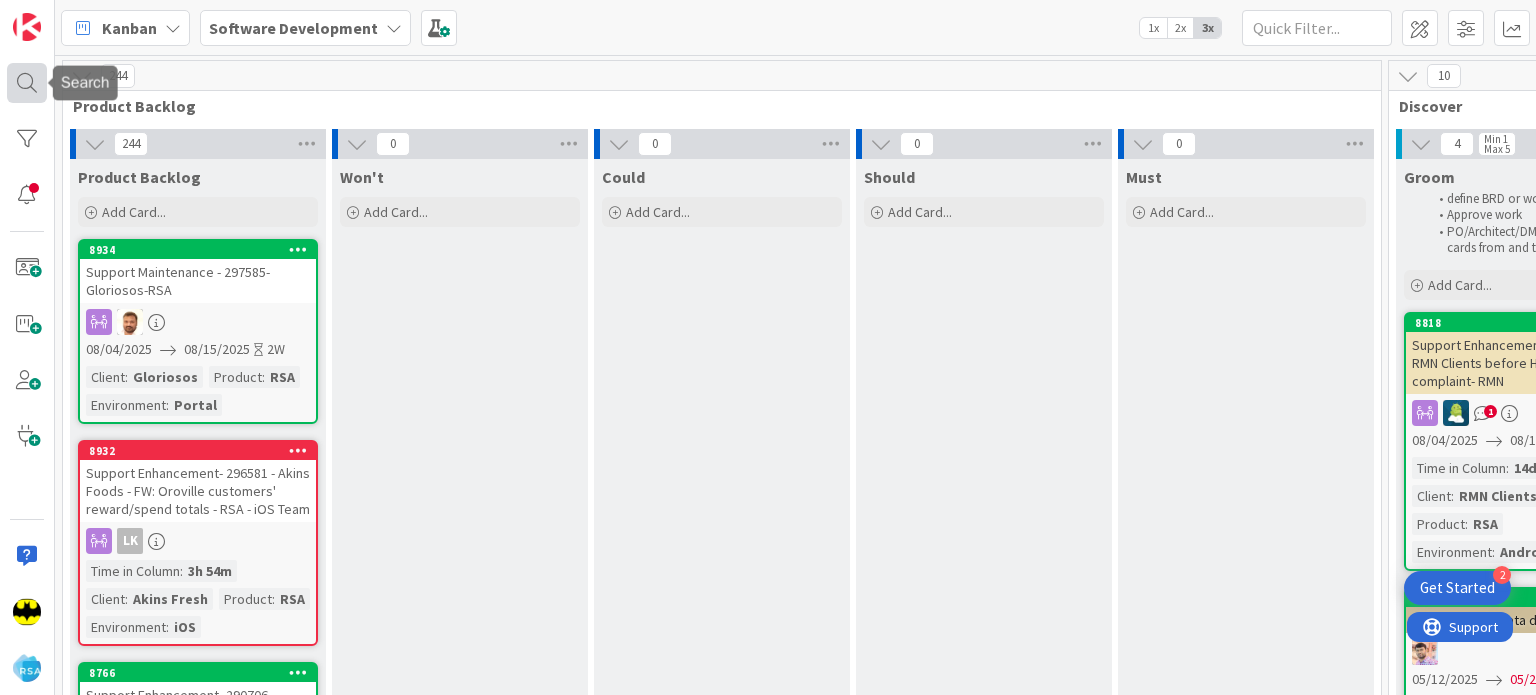 click at bounding box center [27, 83] 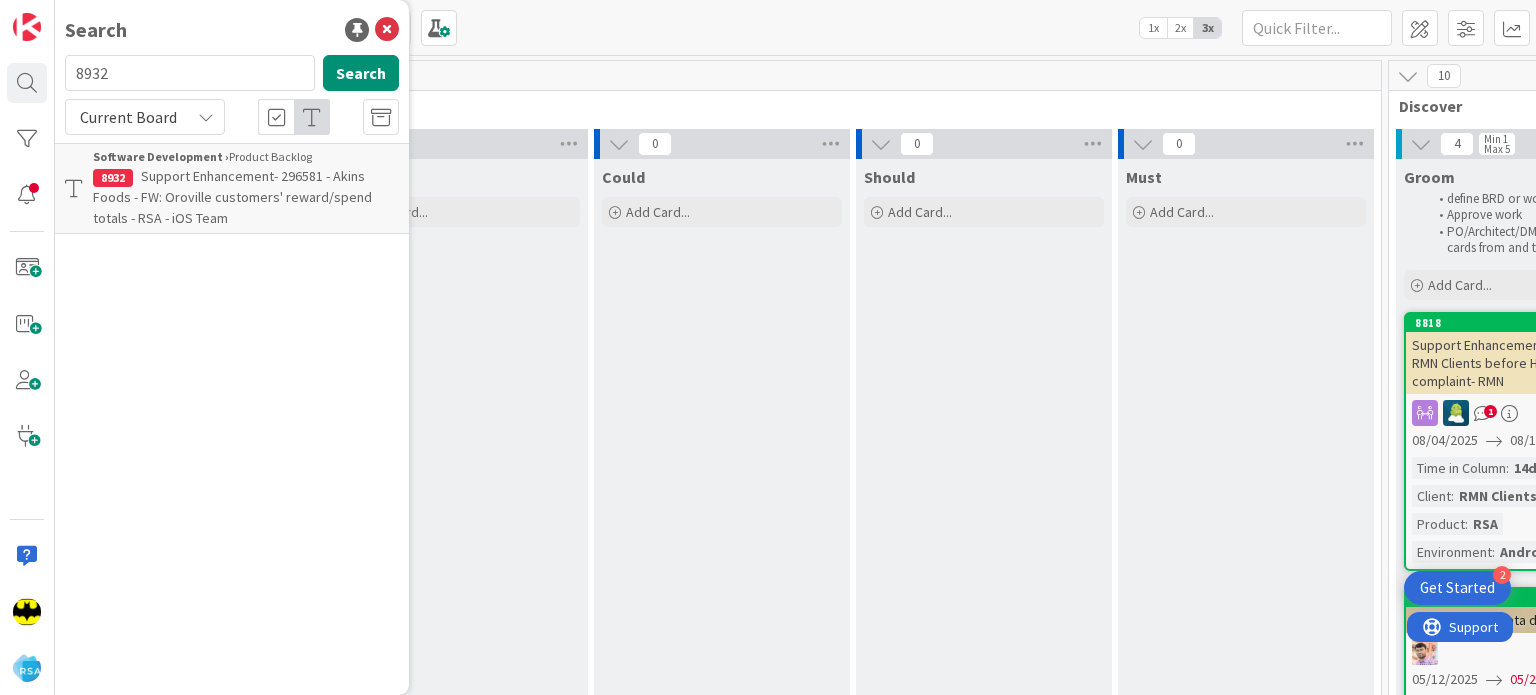 click on "8932" at bounding box center (190, 73) 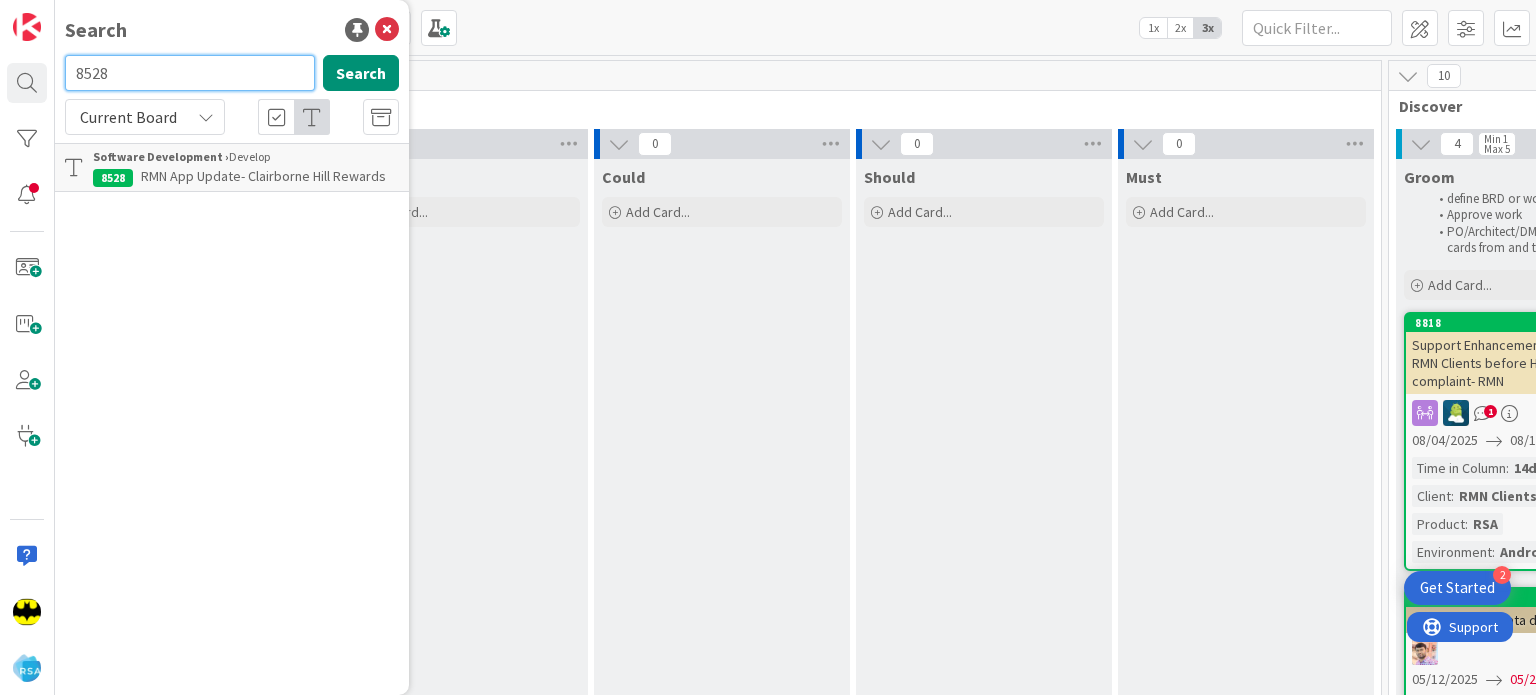 click on "8528" at bounding box center [190, 73] 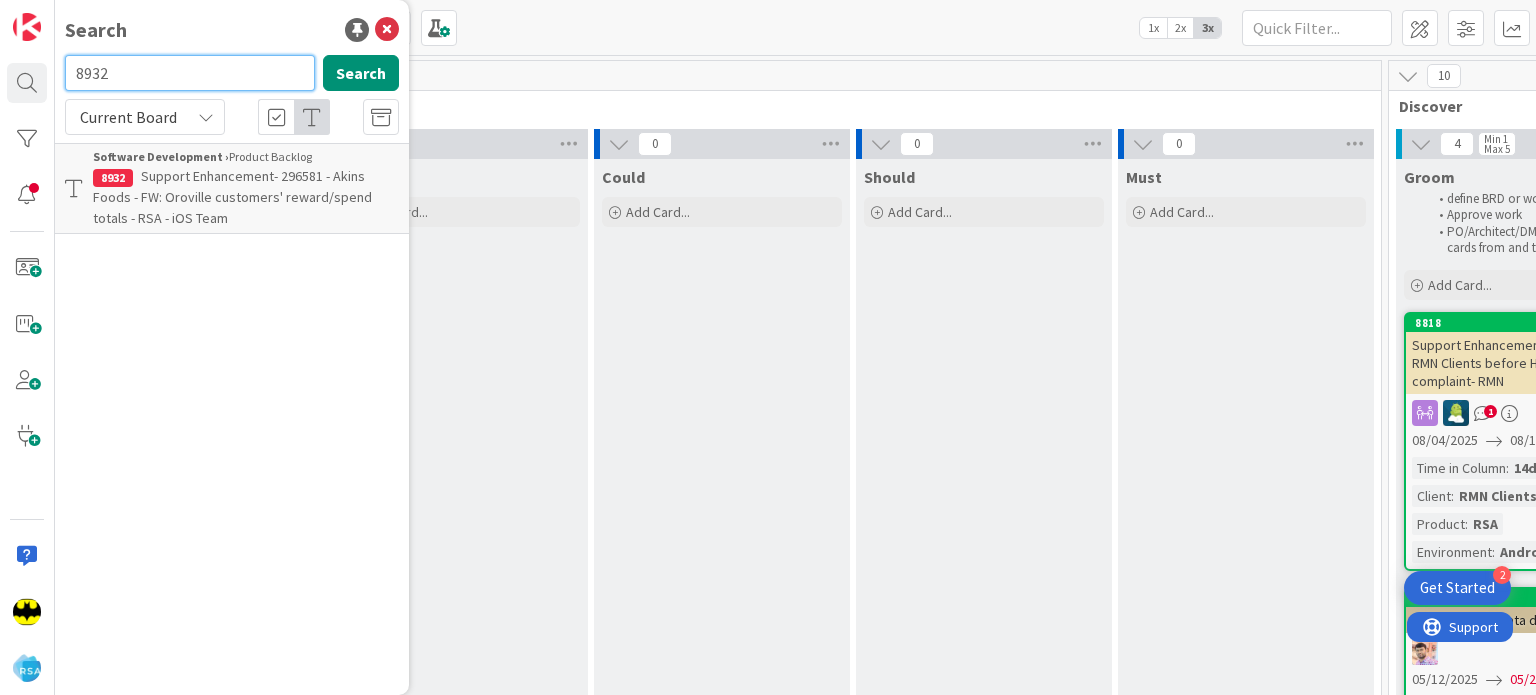 click on "8932" at bounding box center [190, 73] 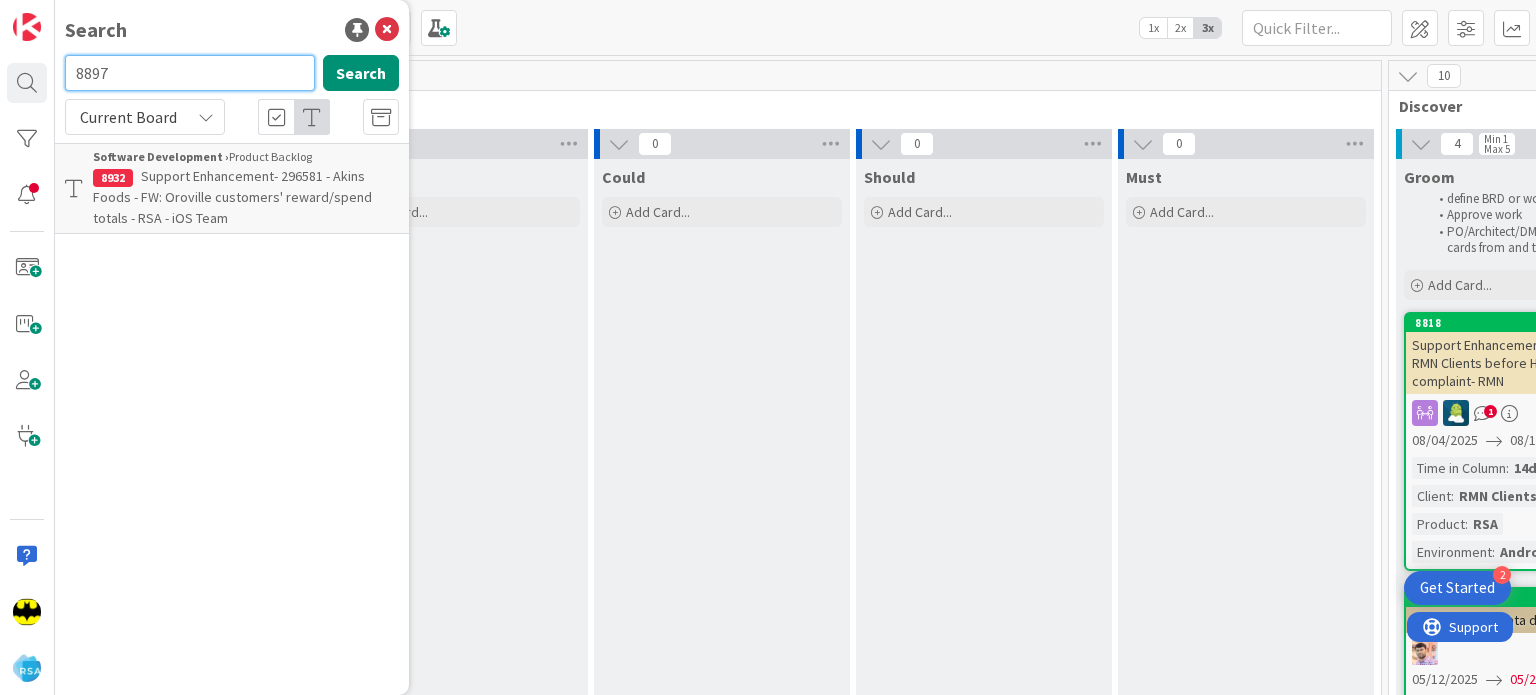 type on "8897" 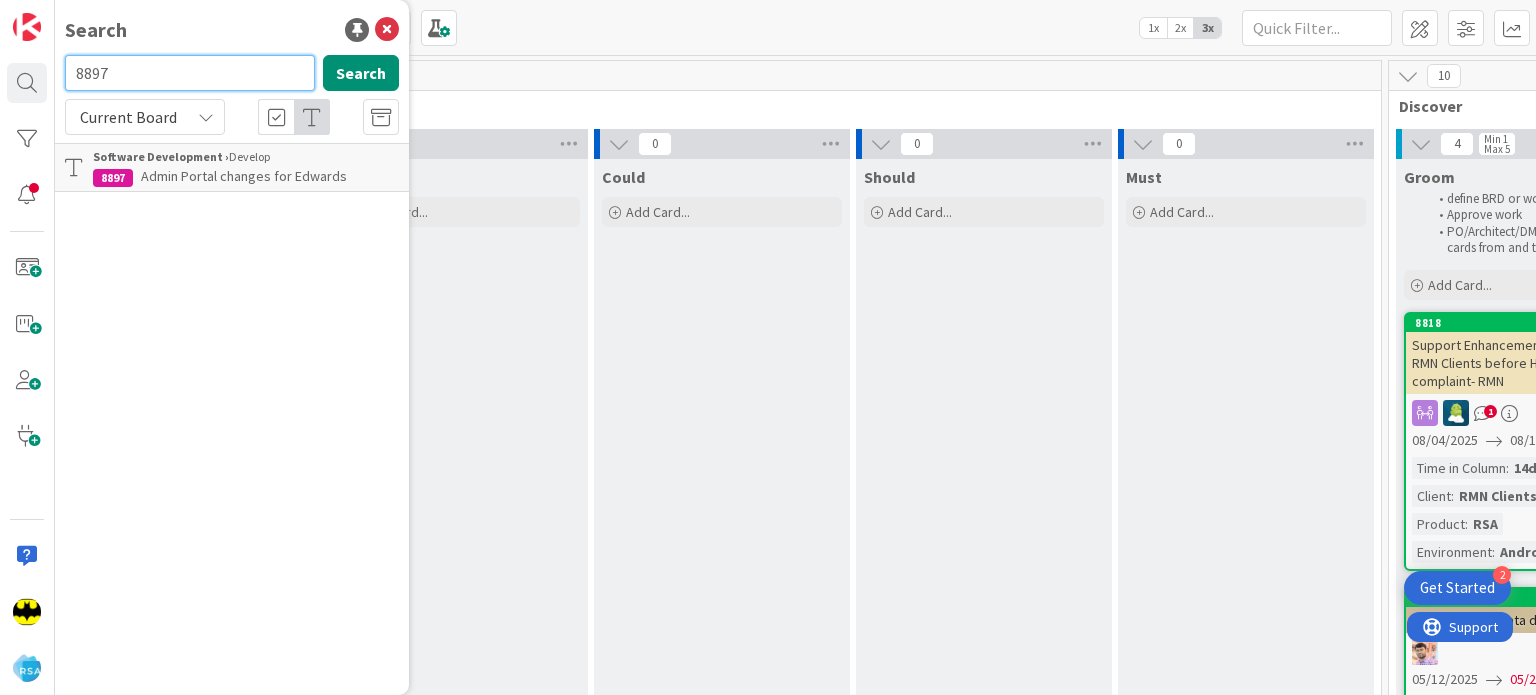 click on "8897" at bounding box center (190, 73) 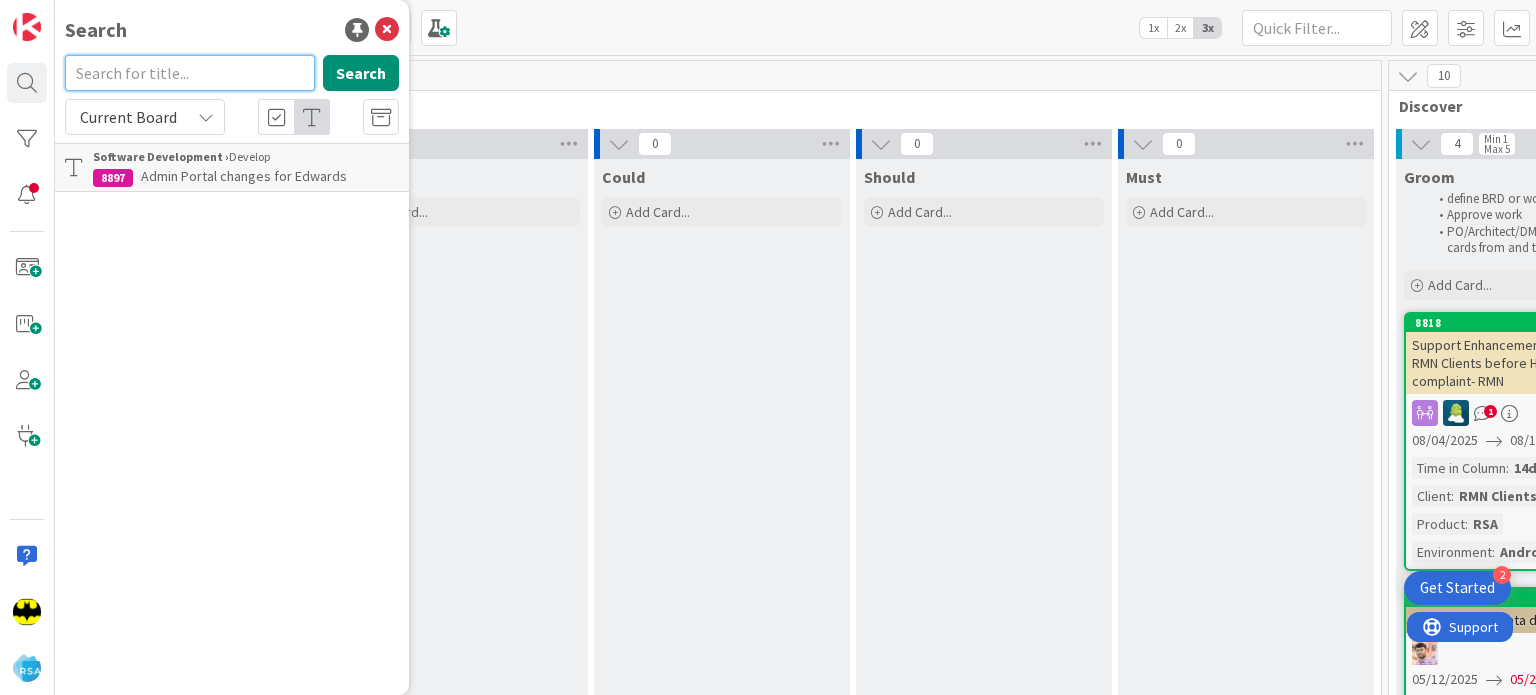 type 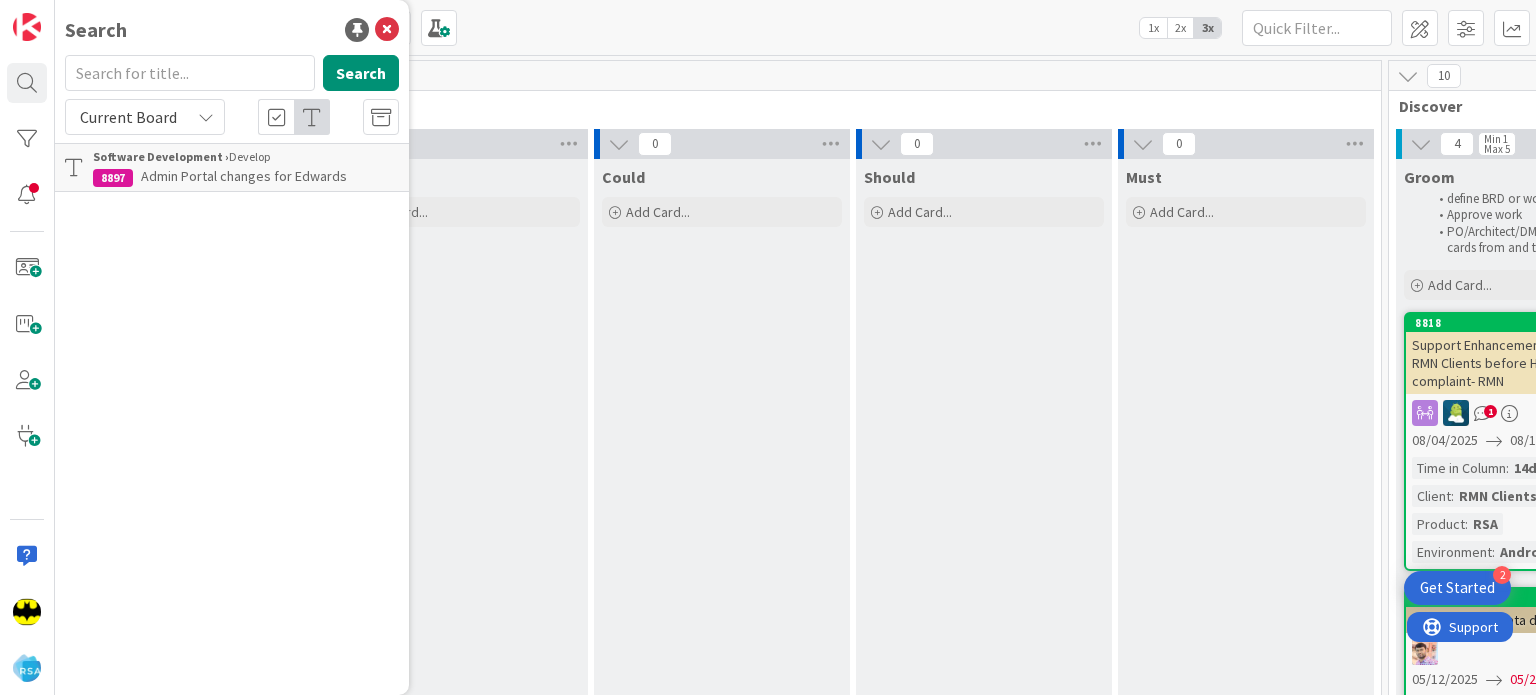 click on "Search" at bounding box center (232, 30) 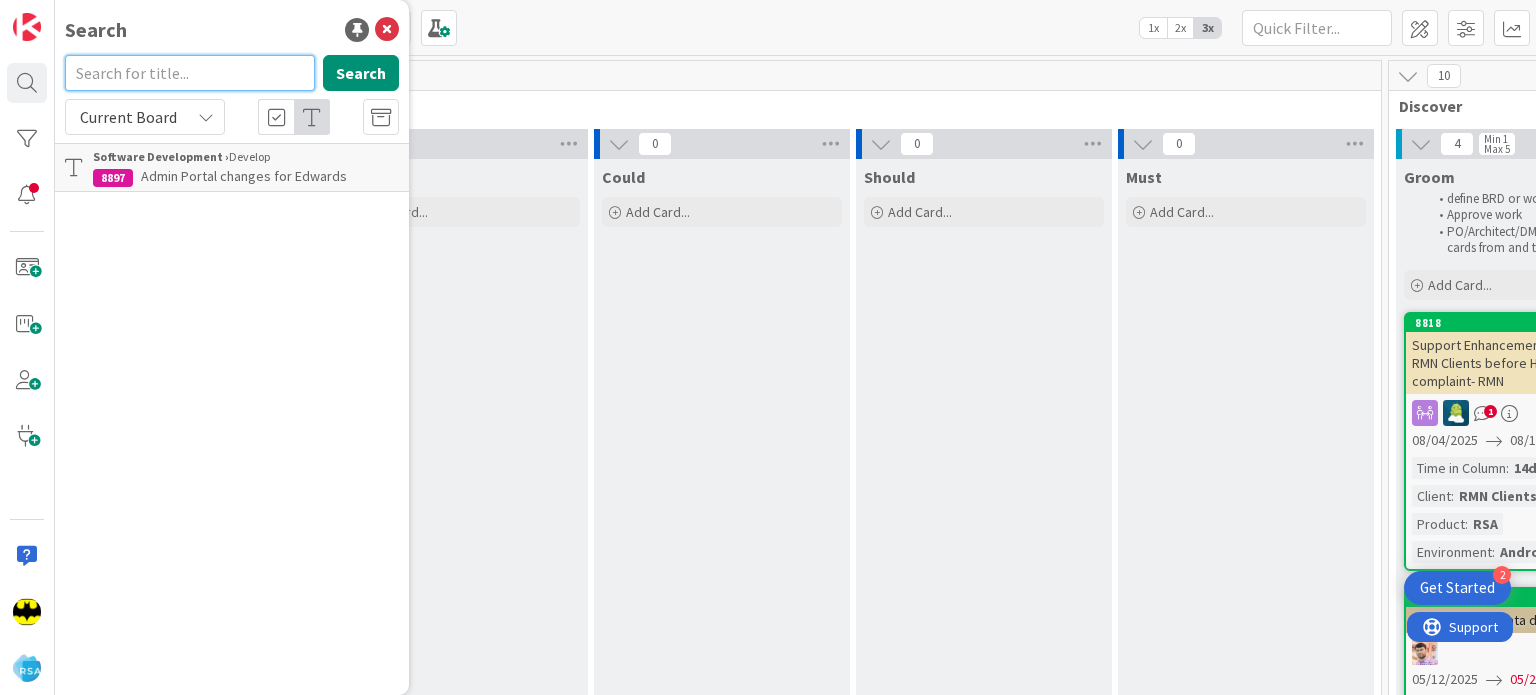 click at bounding box center [190, 73] 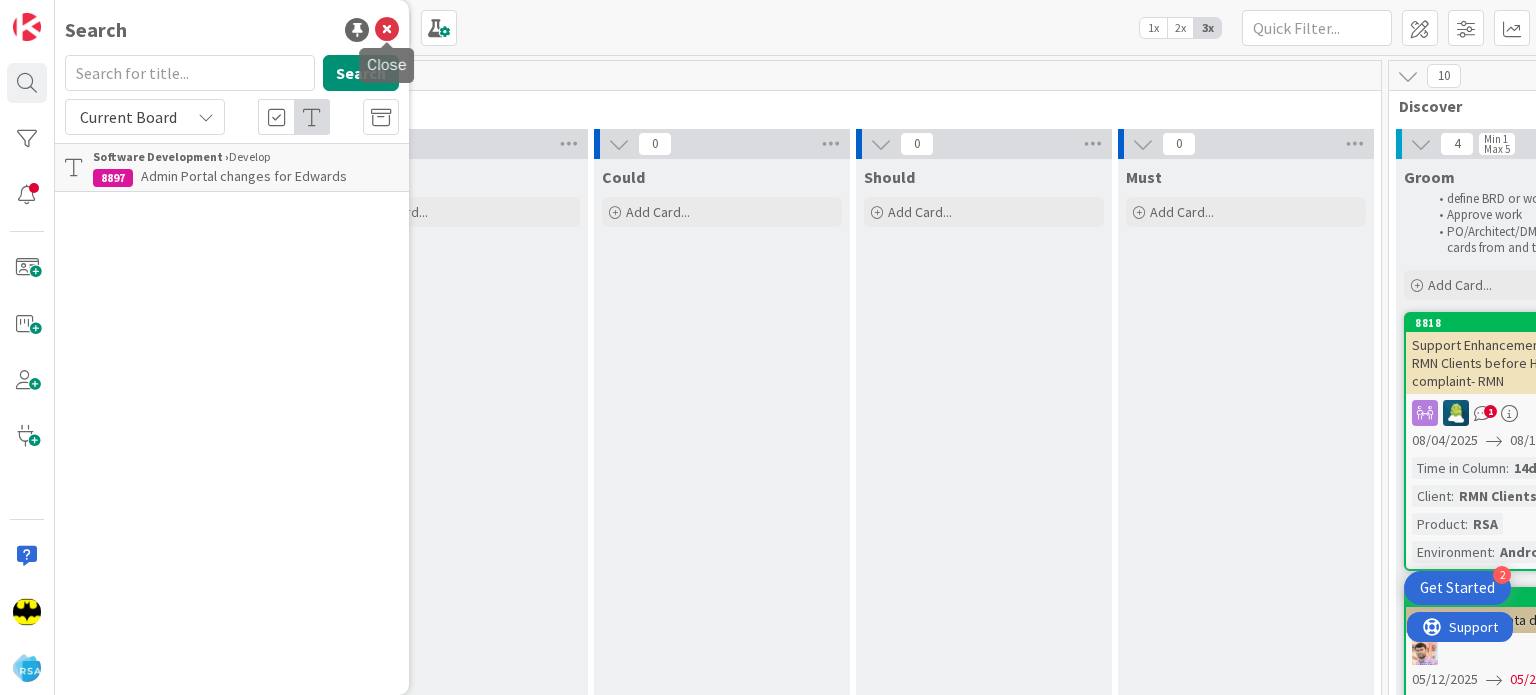 click at bounding box center (387, 30) 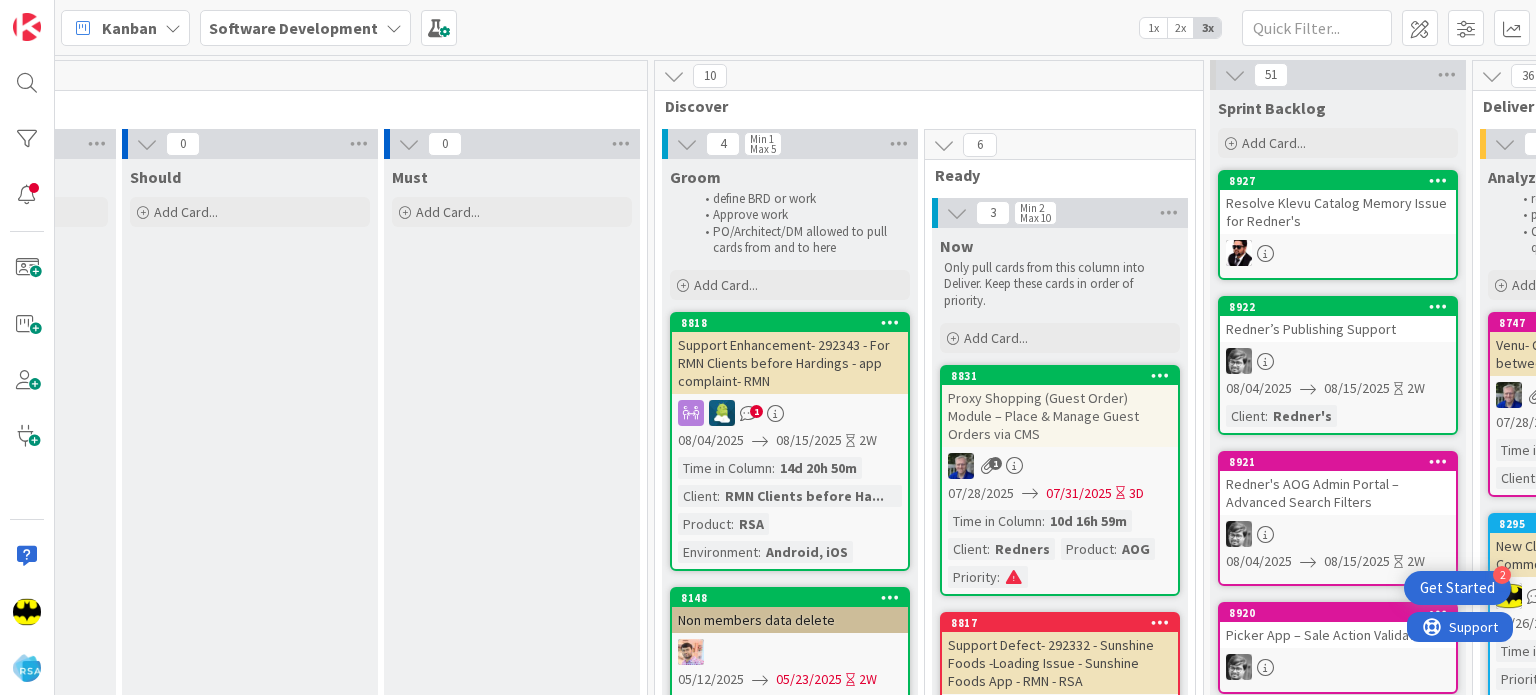 scroll, scrollTop: 0, scrollLeft: 735, axis: horizontal 